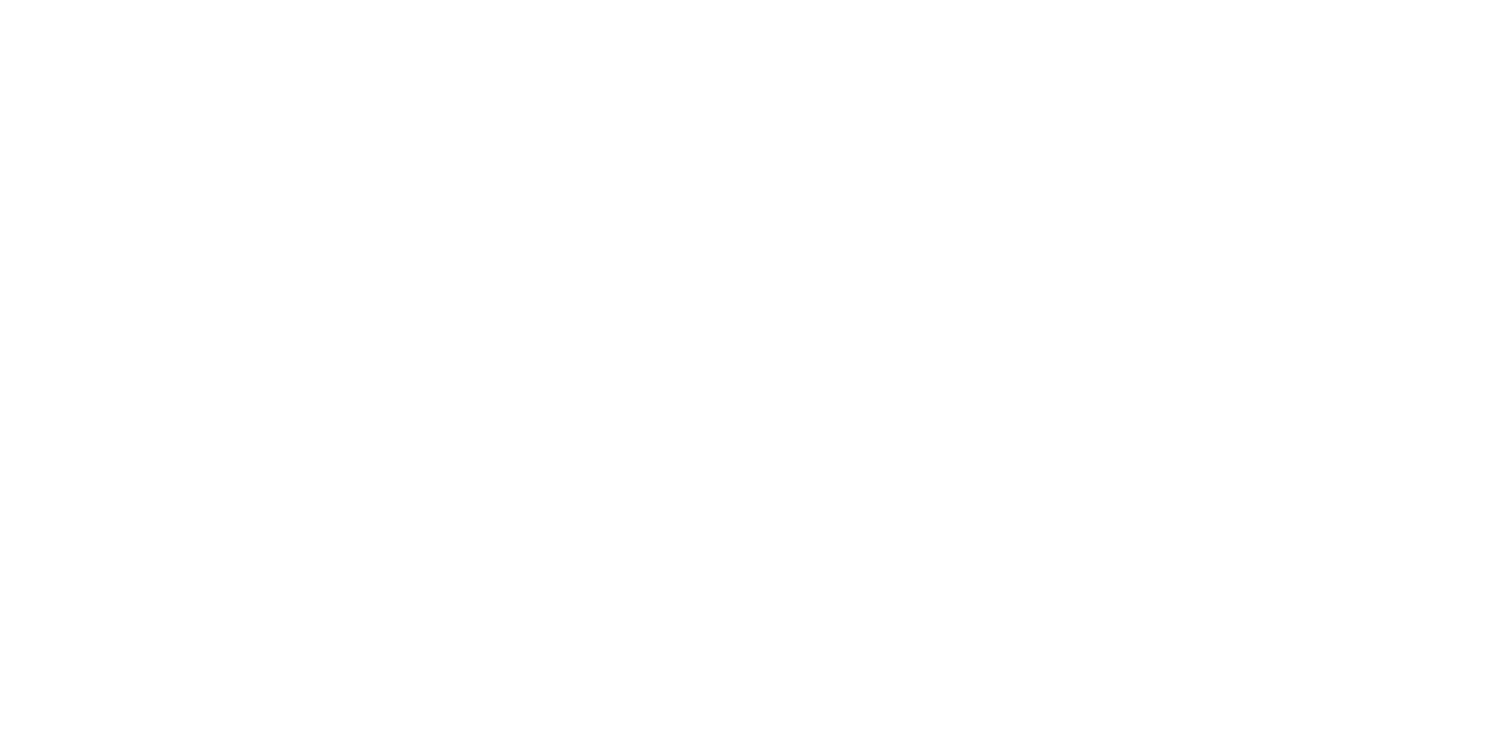 scroll, scrollTop: 0, scrollLeft: 0, axis: both 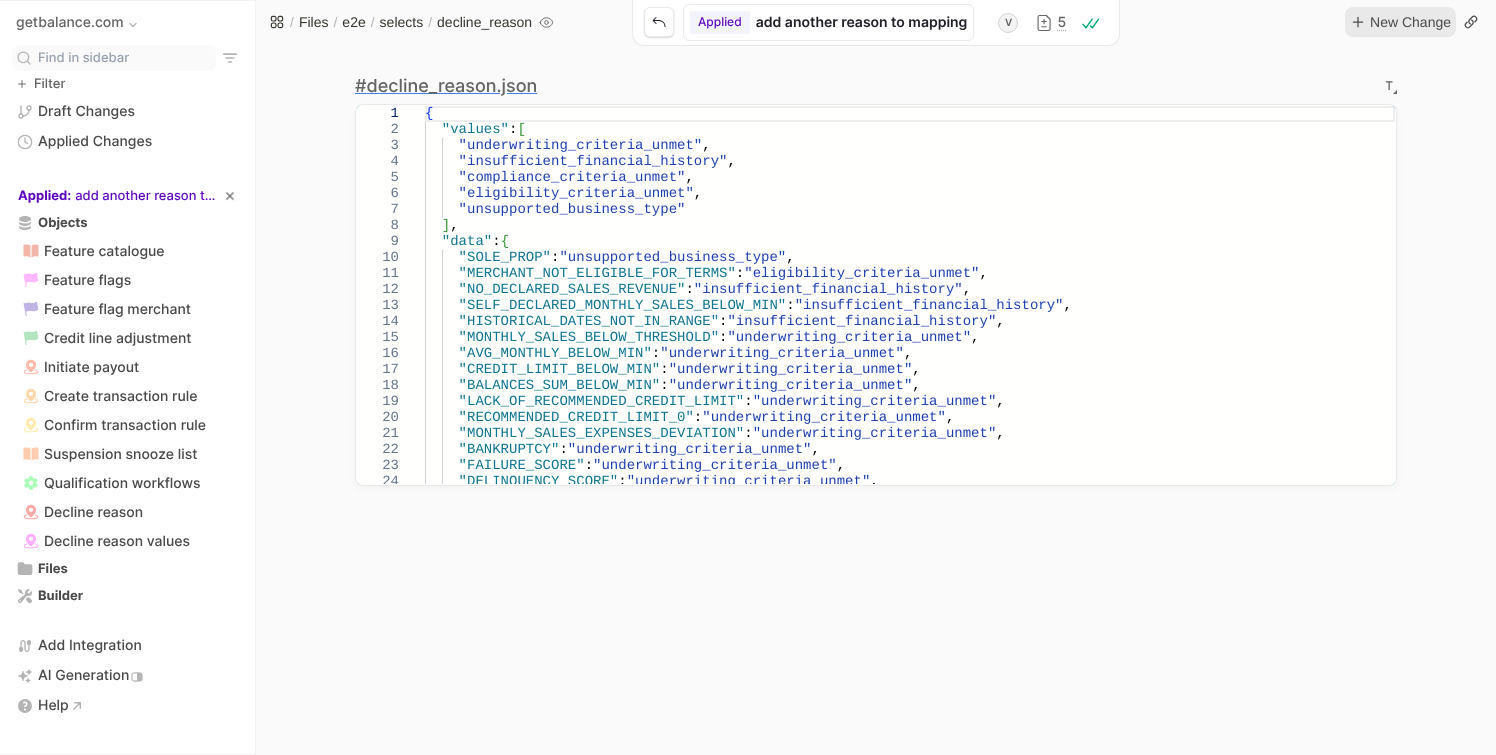 click on "New Change" at bounding box center (1410, 22) 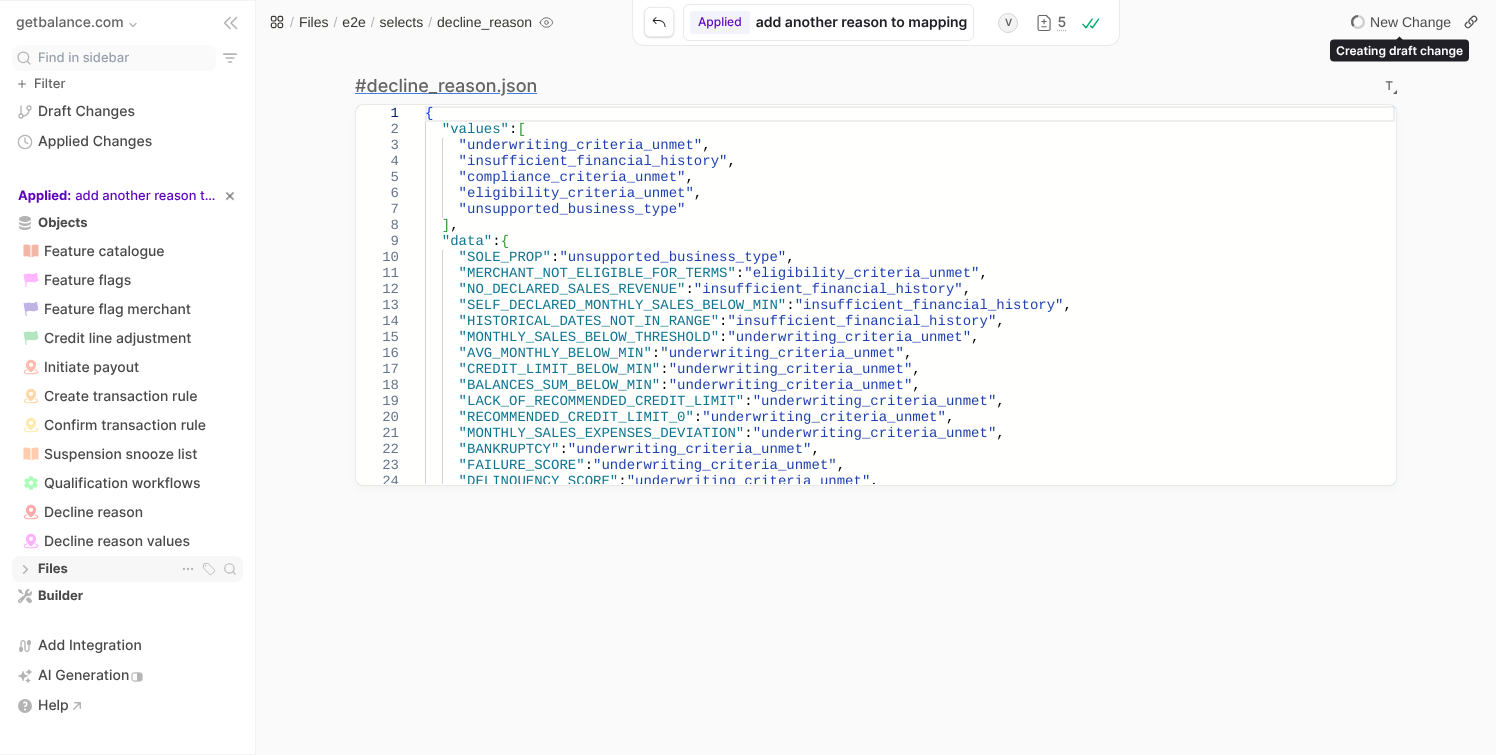 click on "Files" at bounding box center [59, 569] 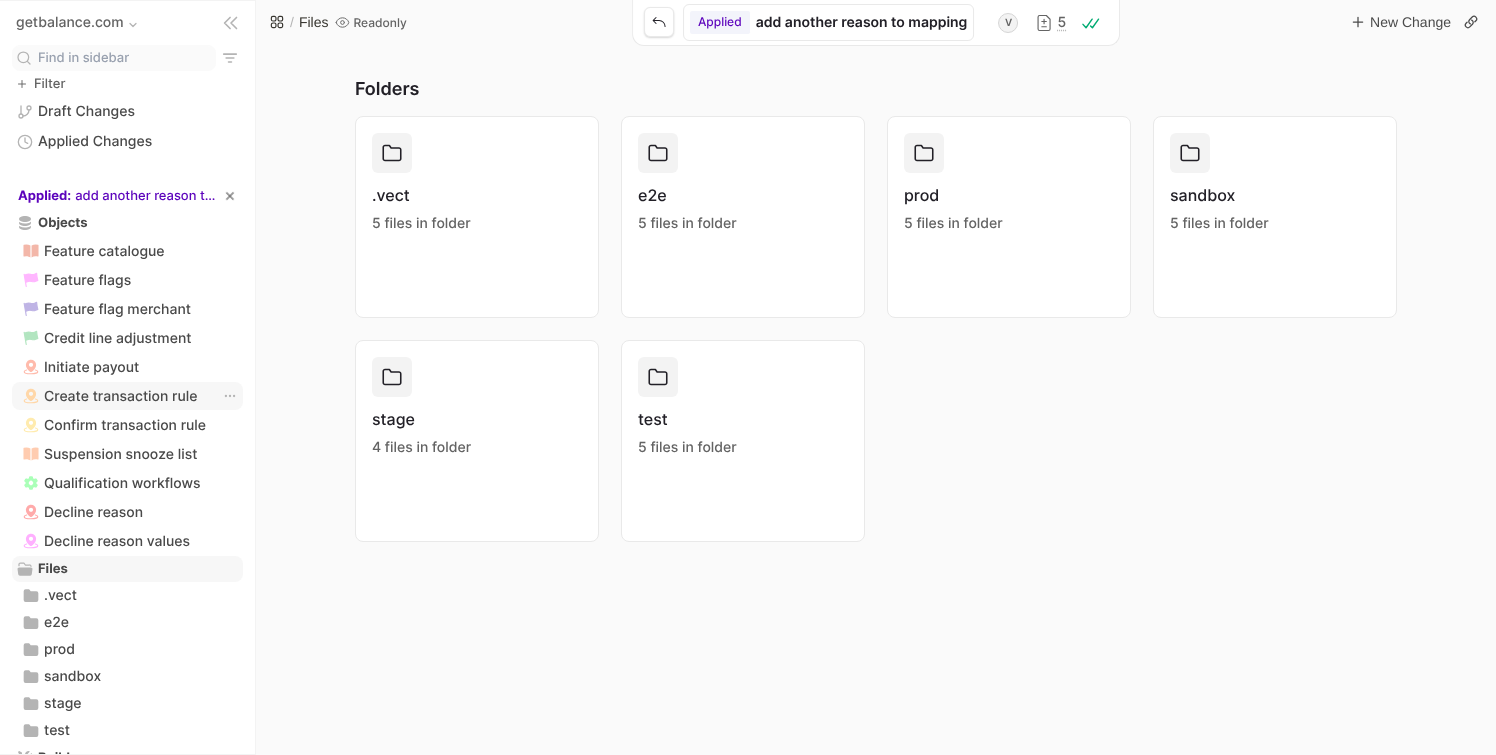 scroll, scrollTop: 134, scrollLeft: 0, axis: vertical 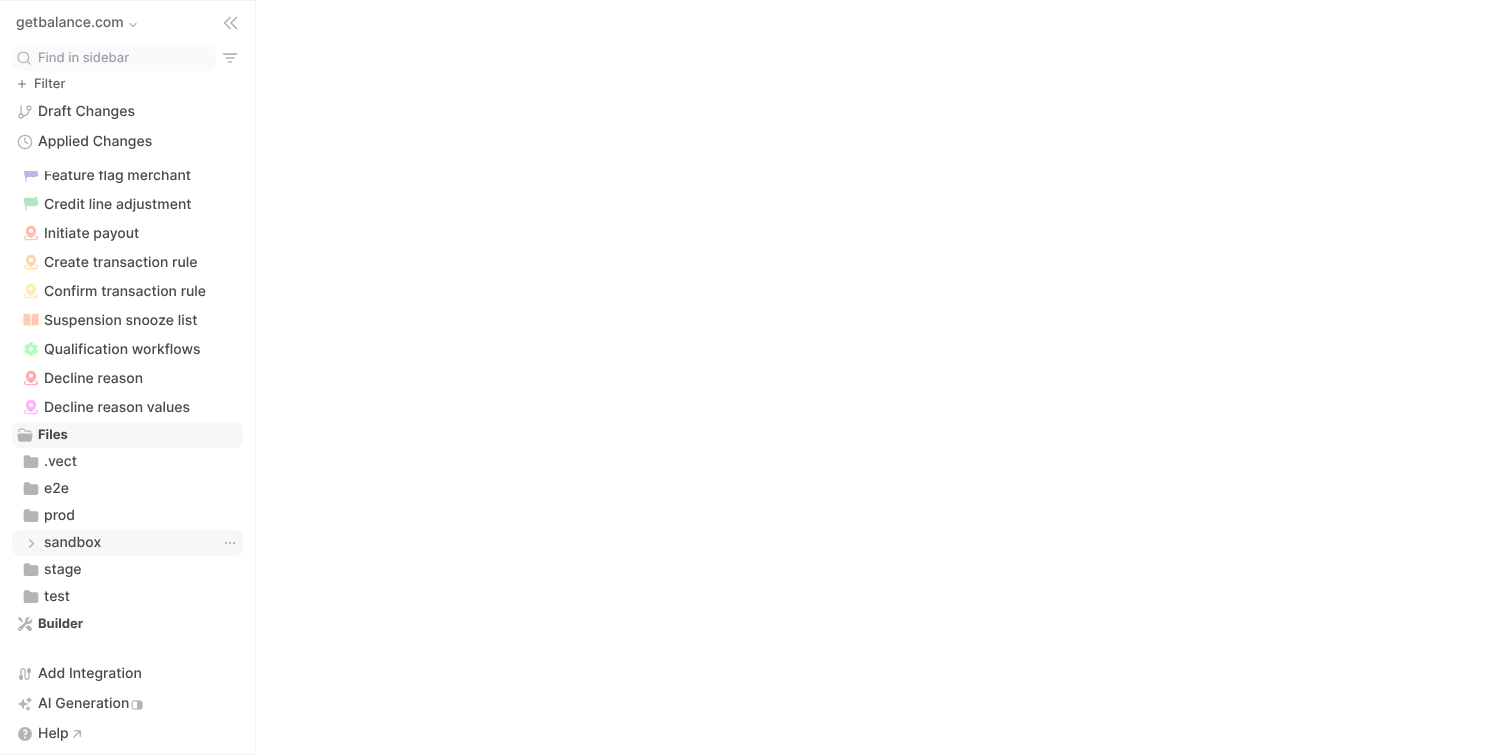 click on "sandbox" at bounding box center [72, 543] 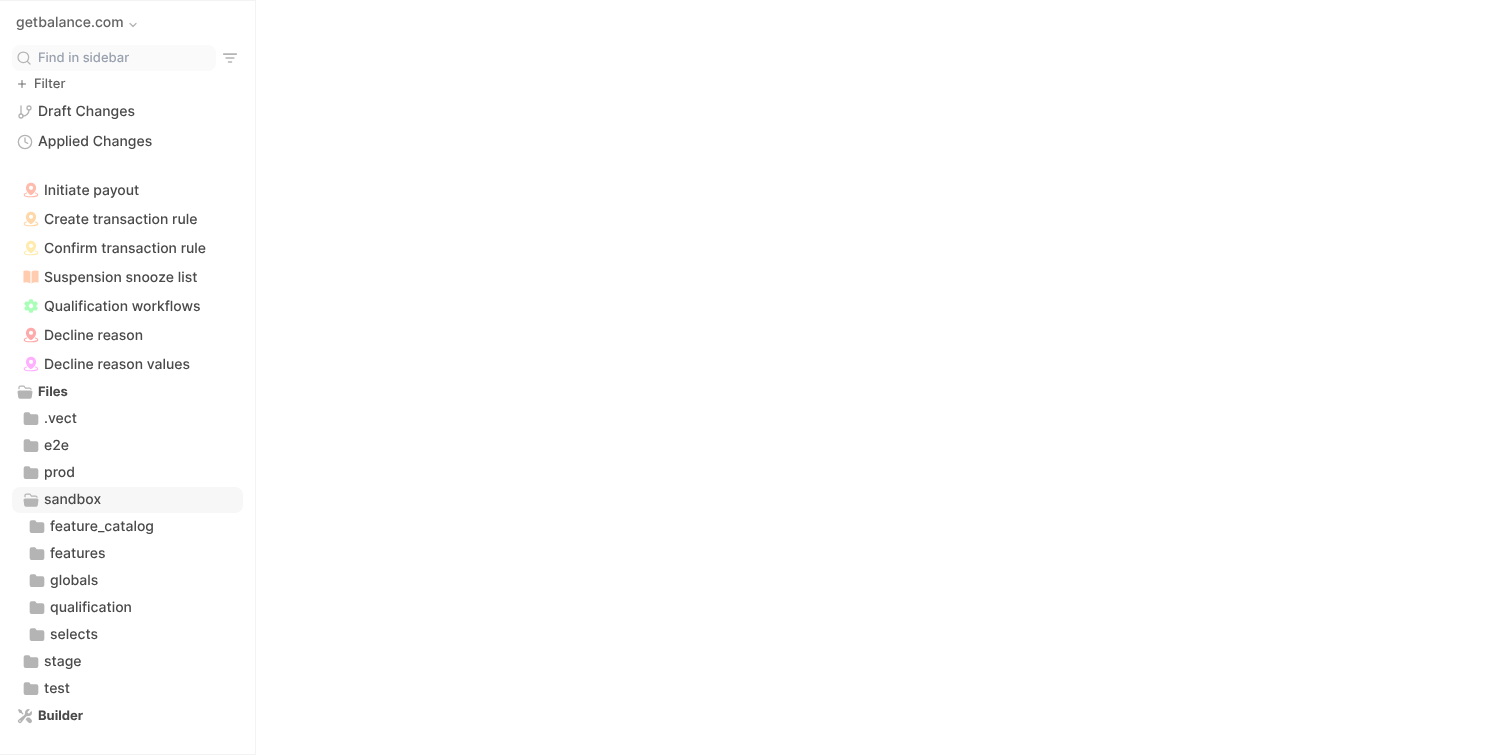 scroll, scrollTop: 189, scrollLeft: 0, axis: vertical 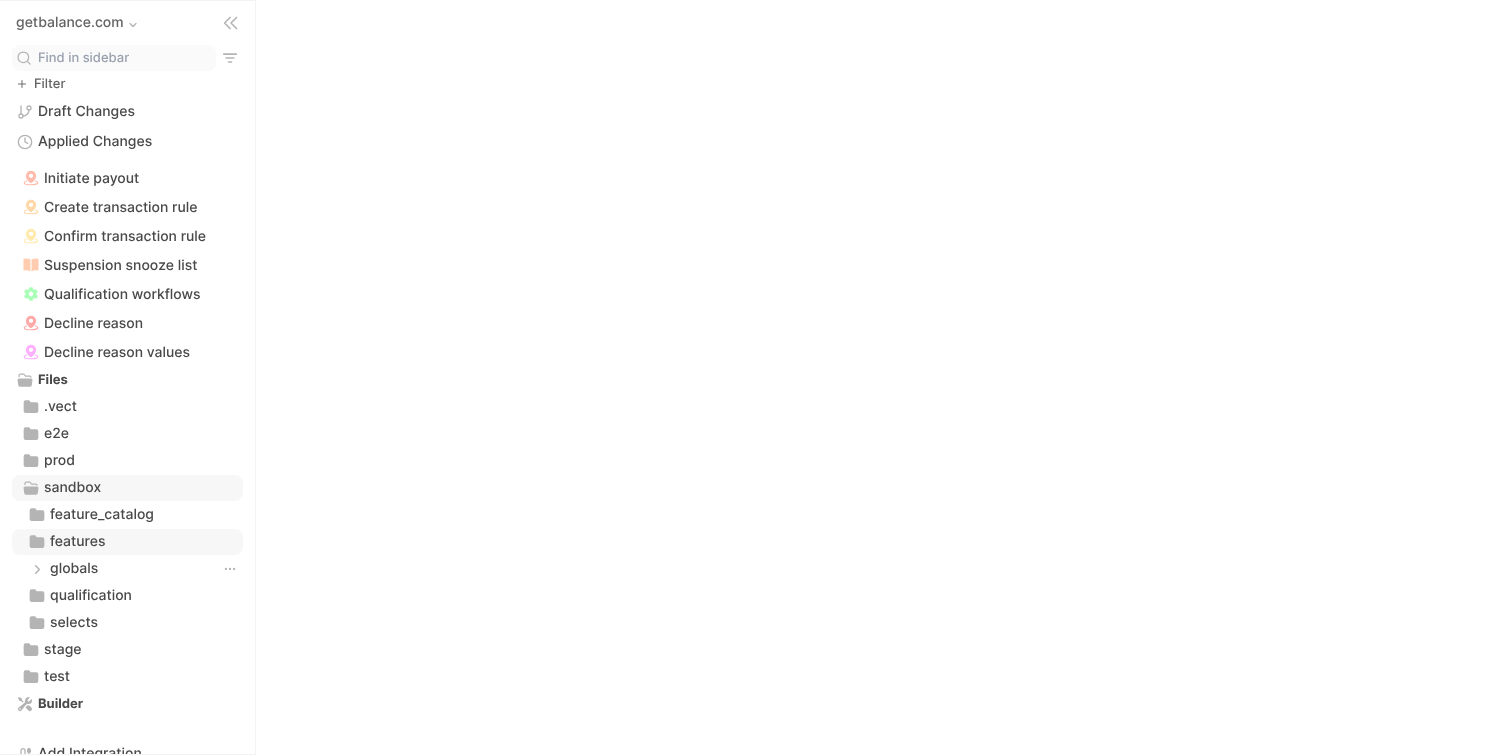 type on "add another reason to mapping" 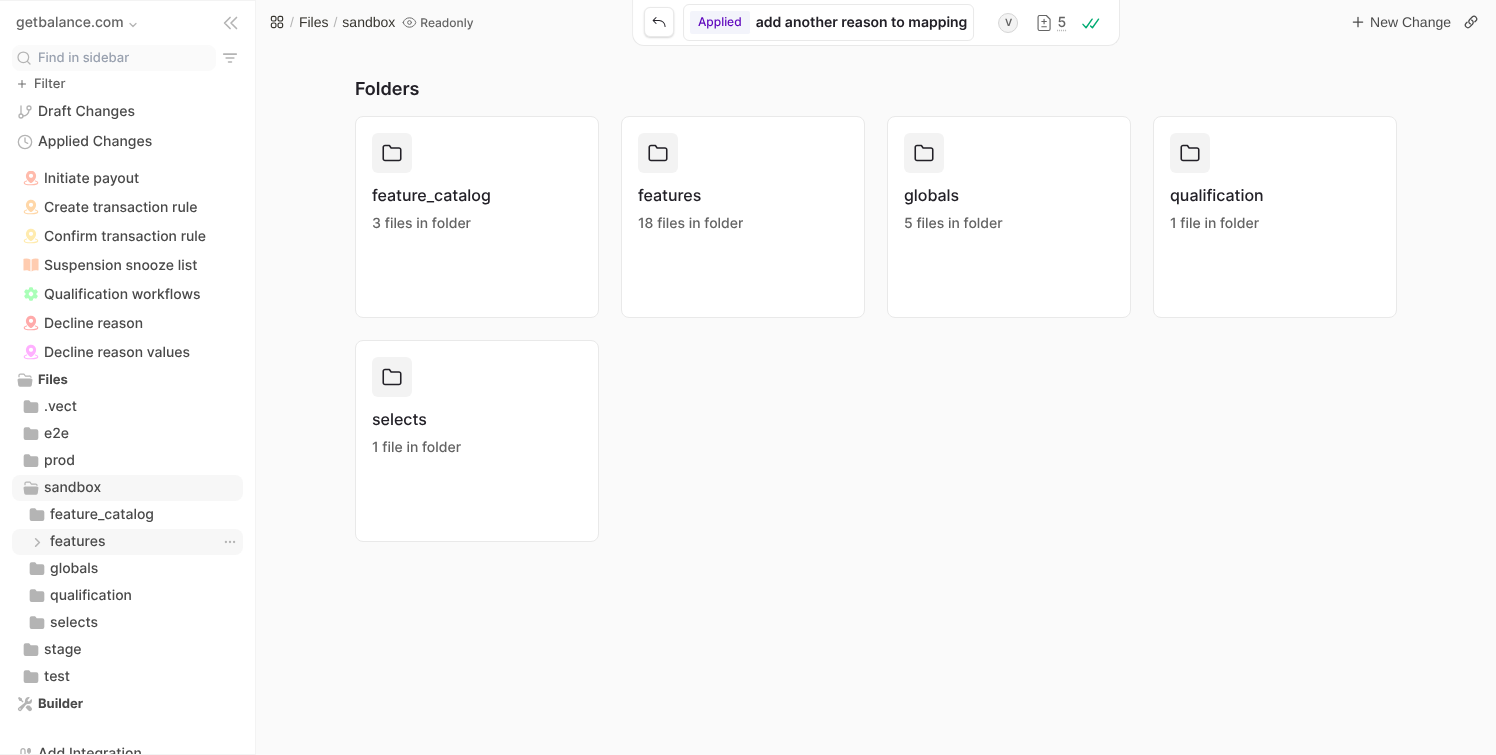 click on "features features" at bounding box center (127, 542) 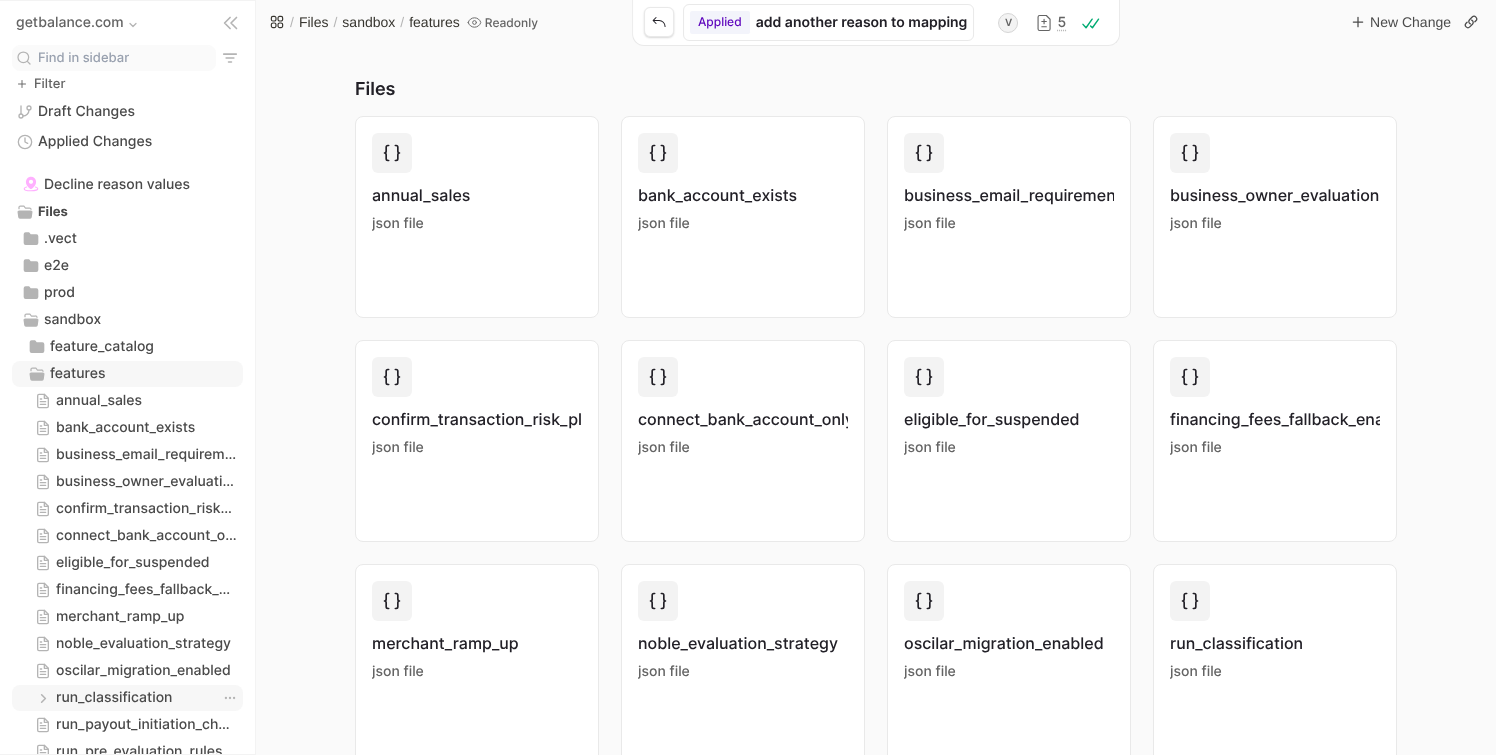 scroll, scrollTop: 349, scrollLeft: 0, axis: vertical 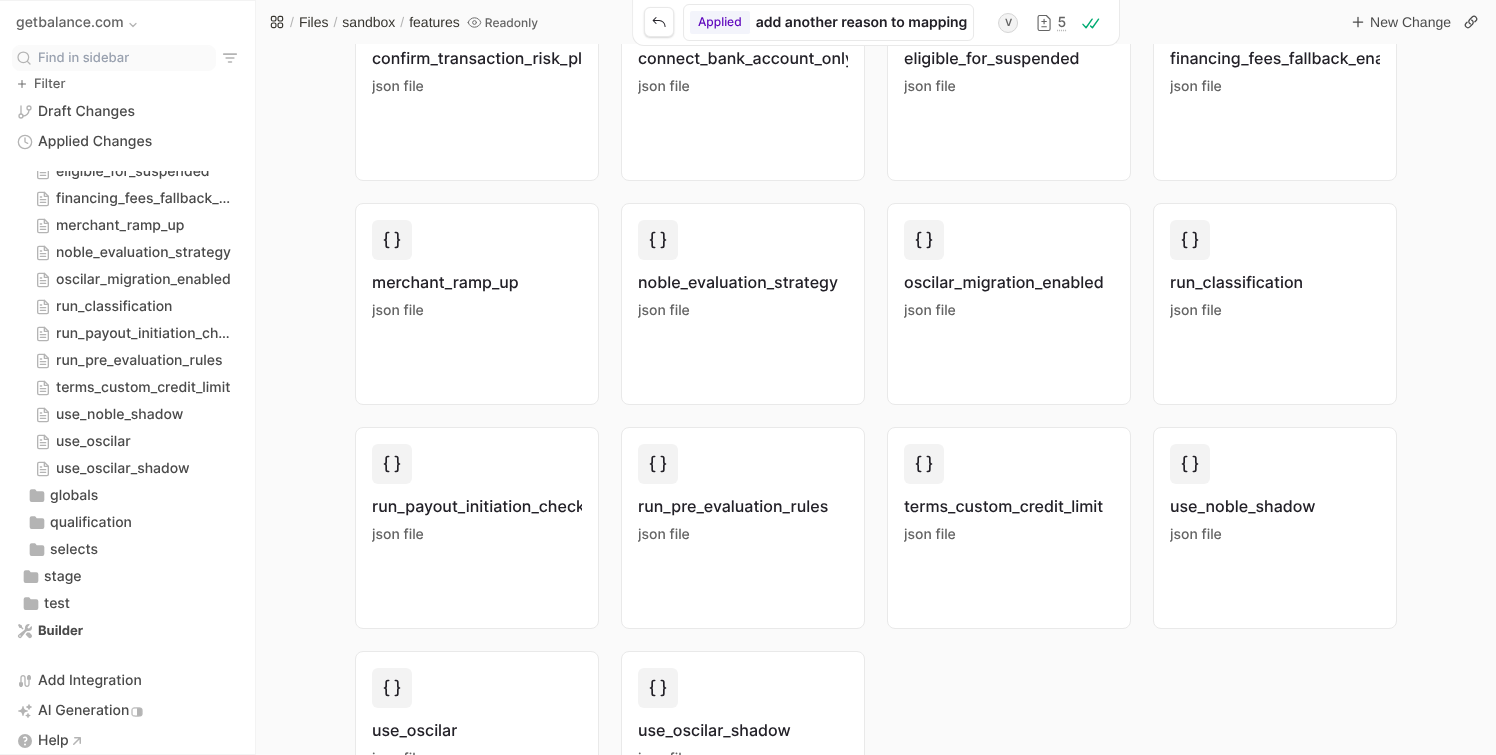 click on "Files annual_sales json file bank_account_exists json file business_email_requirement_enabled json file business_owner_evaluation json file confirm_transaction_risk_platform json file connect_bank_account_only json file eligible_for_suspended json file financing_fees_fallback_enabled json file merchant_ramp_up json file noble_evaluation_strategy json file oscilar_migration_enabled json file run_classification json file run_payout_initiation_checkpoint_logic json file run_pre_evaluation_rules json file terms_custom_credit_limit json file use_noble_shadow json file use_oscilar json file use_oscilar_shadow json file" at bounding box center (876, 399) 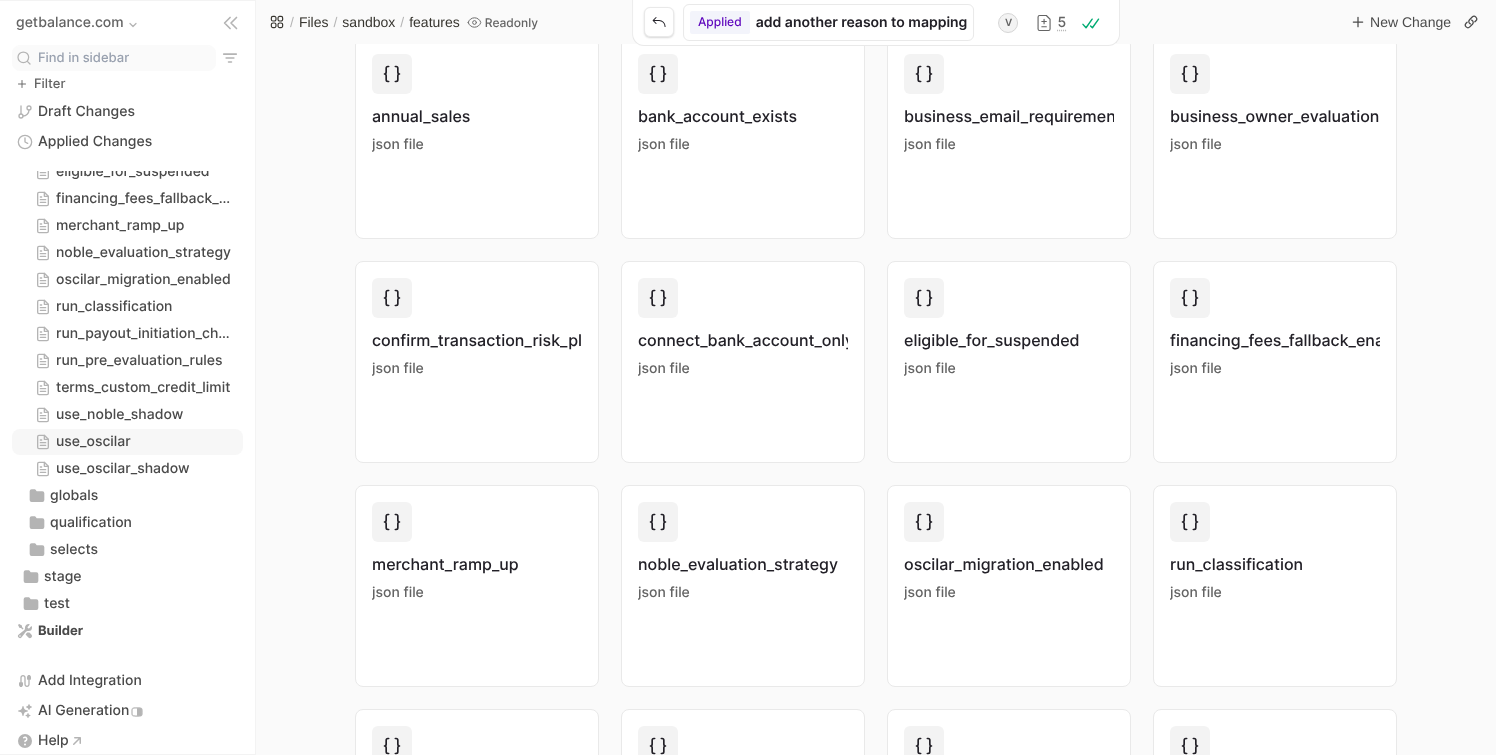 scroll, scrollTop: 67, scrollLeft: 0, axis: vertical 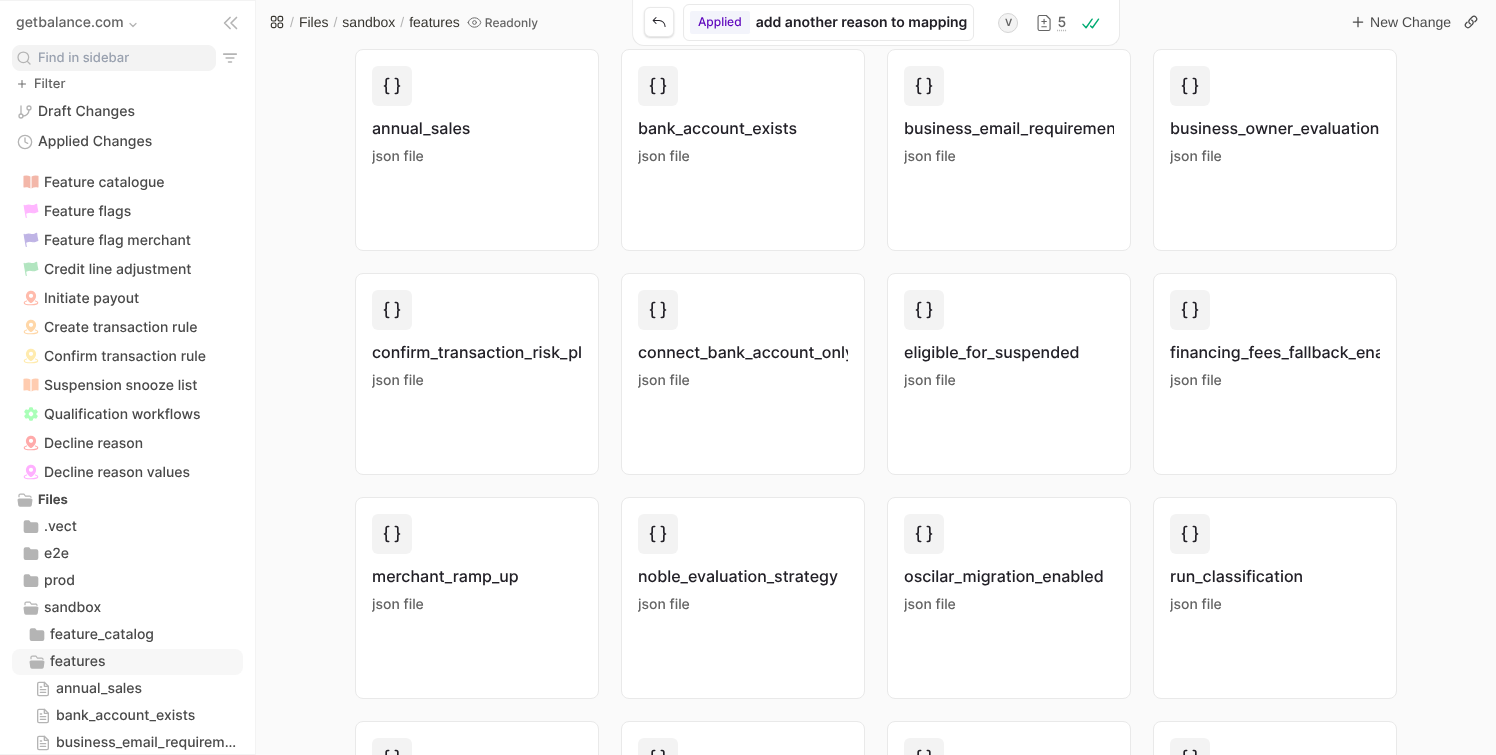 click on "Find in sidebar" at bounding box center [125, 58] 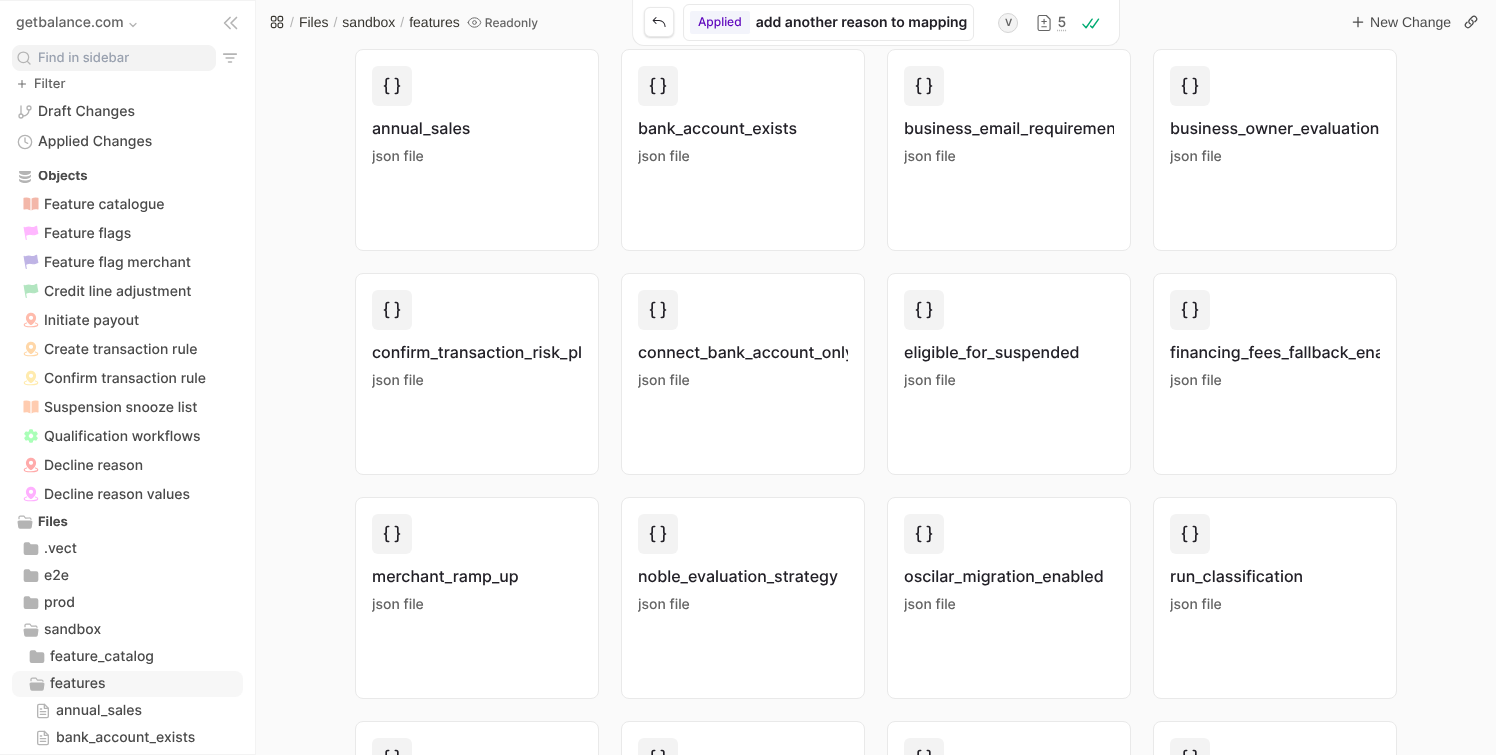 scroll, scrollTop: 0, scrollLeft: 0, axis: both 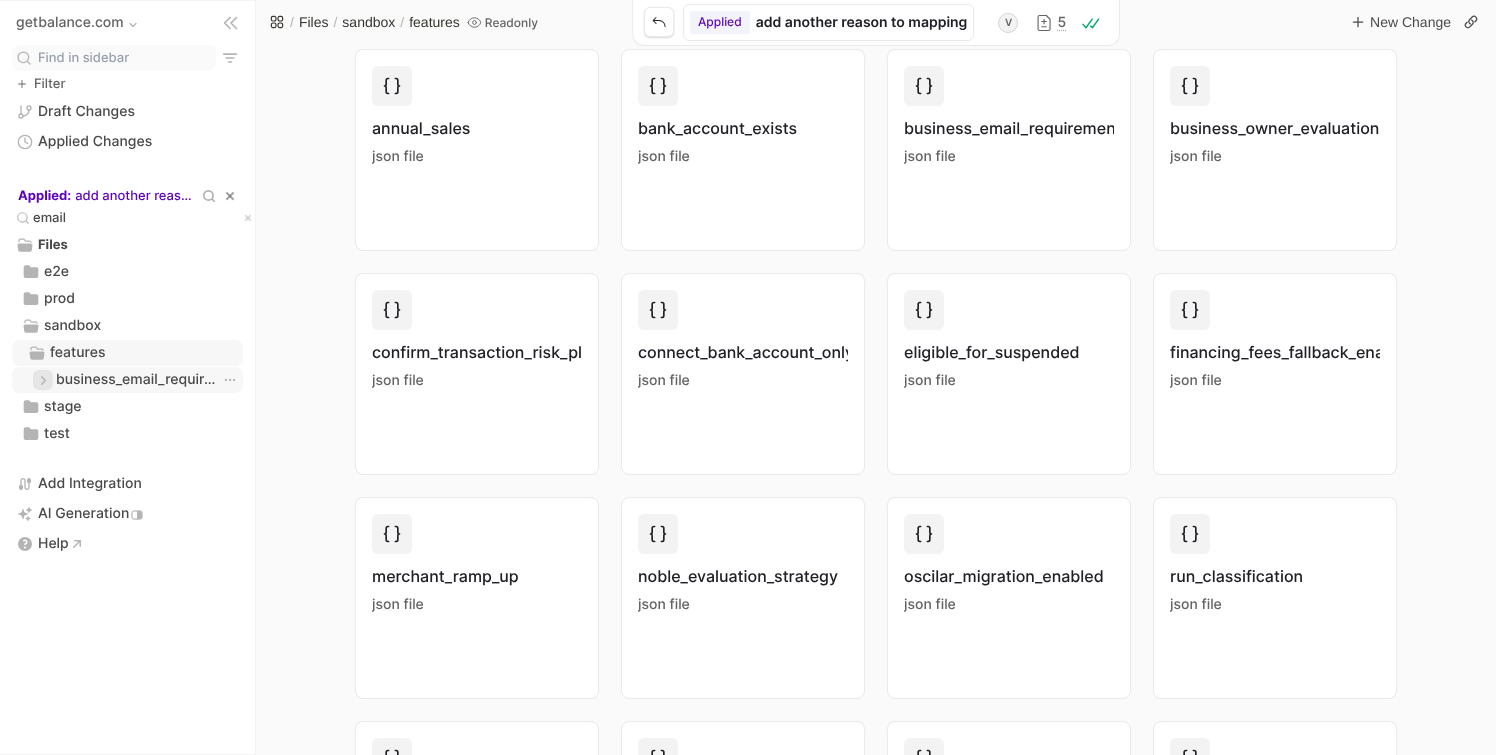 click 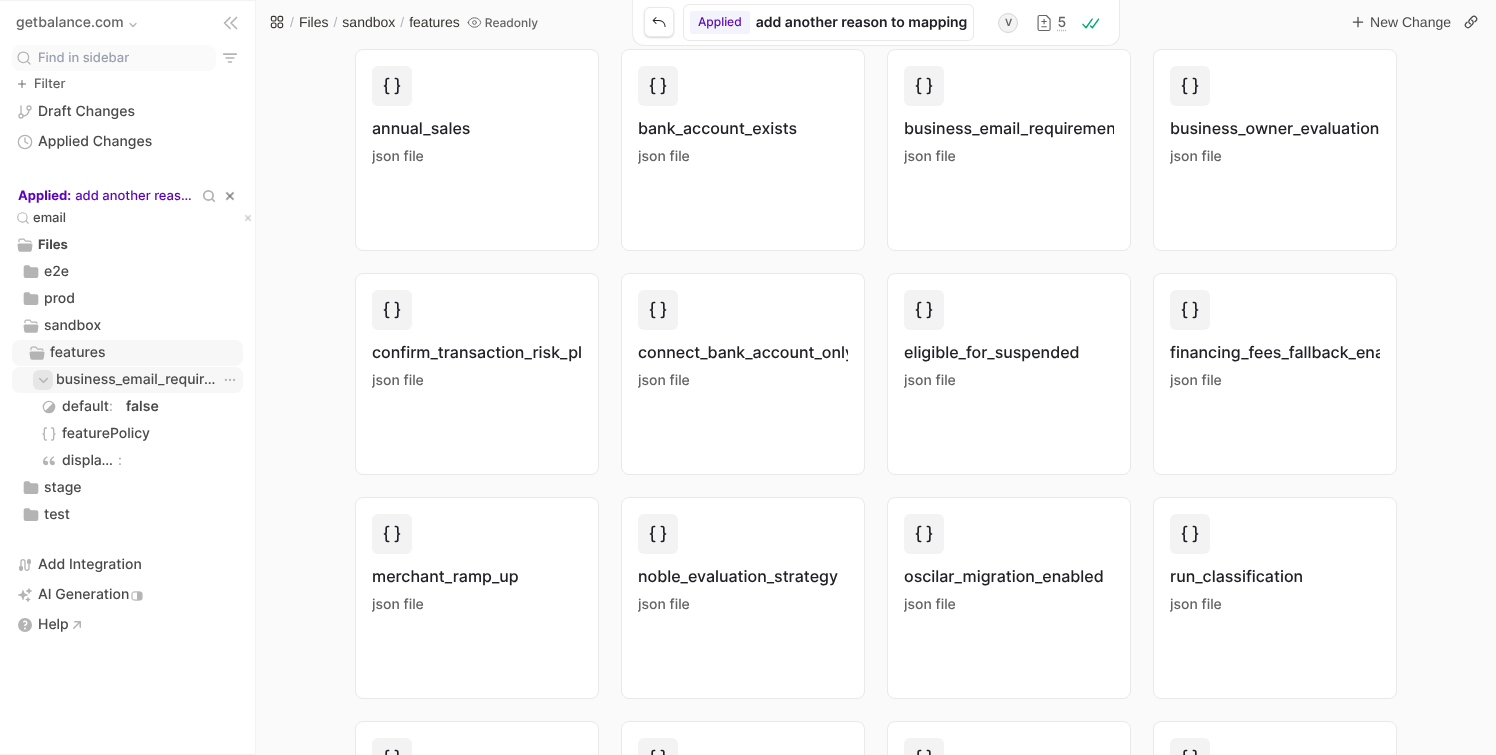 click 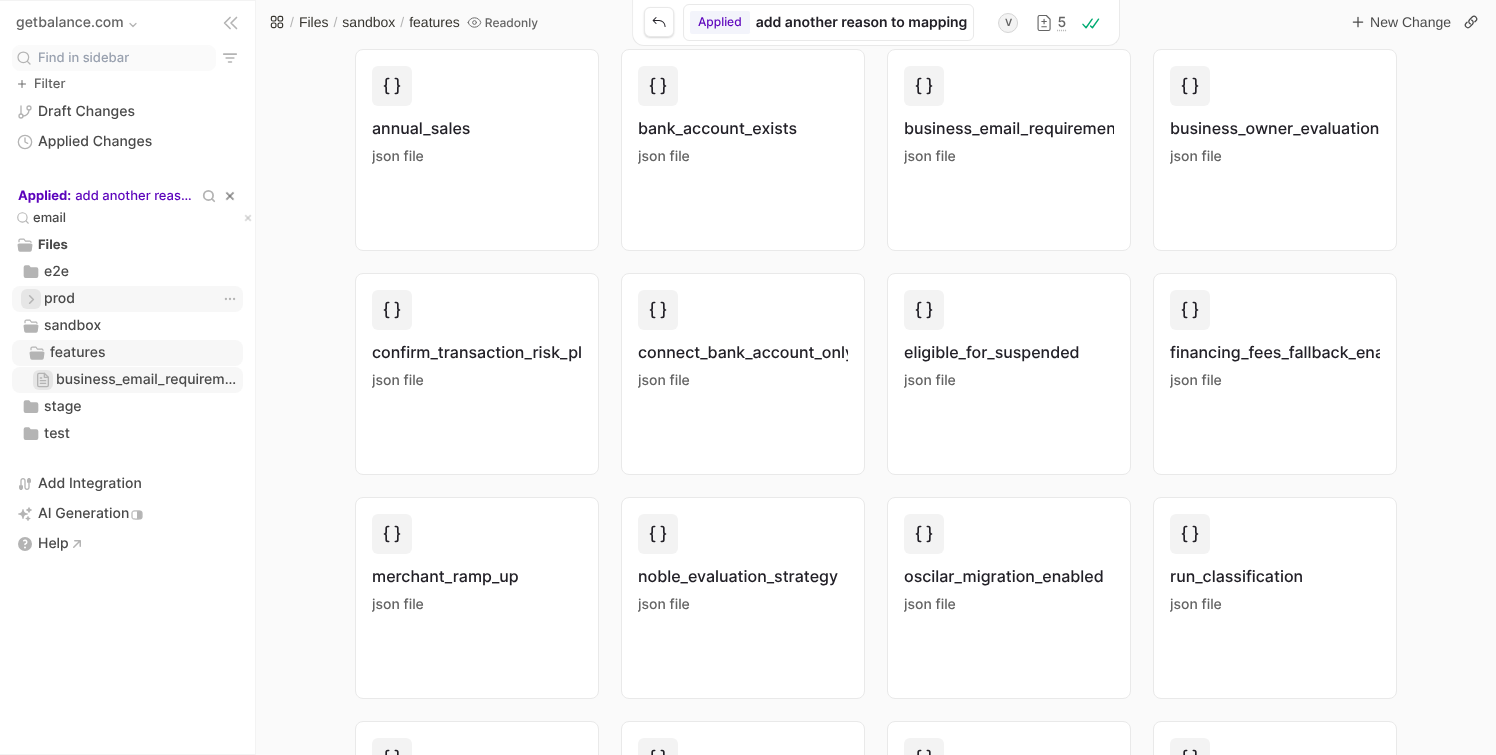 click 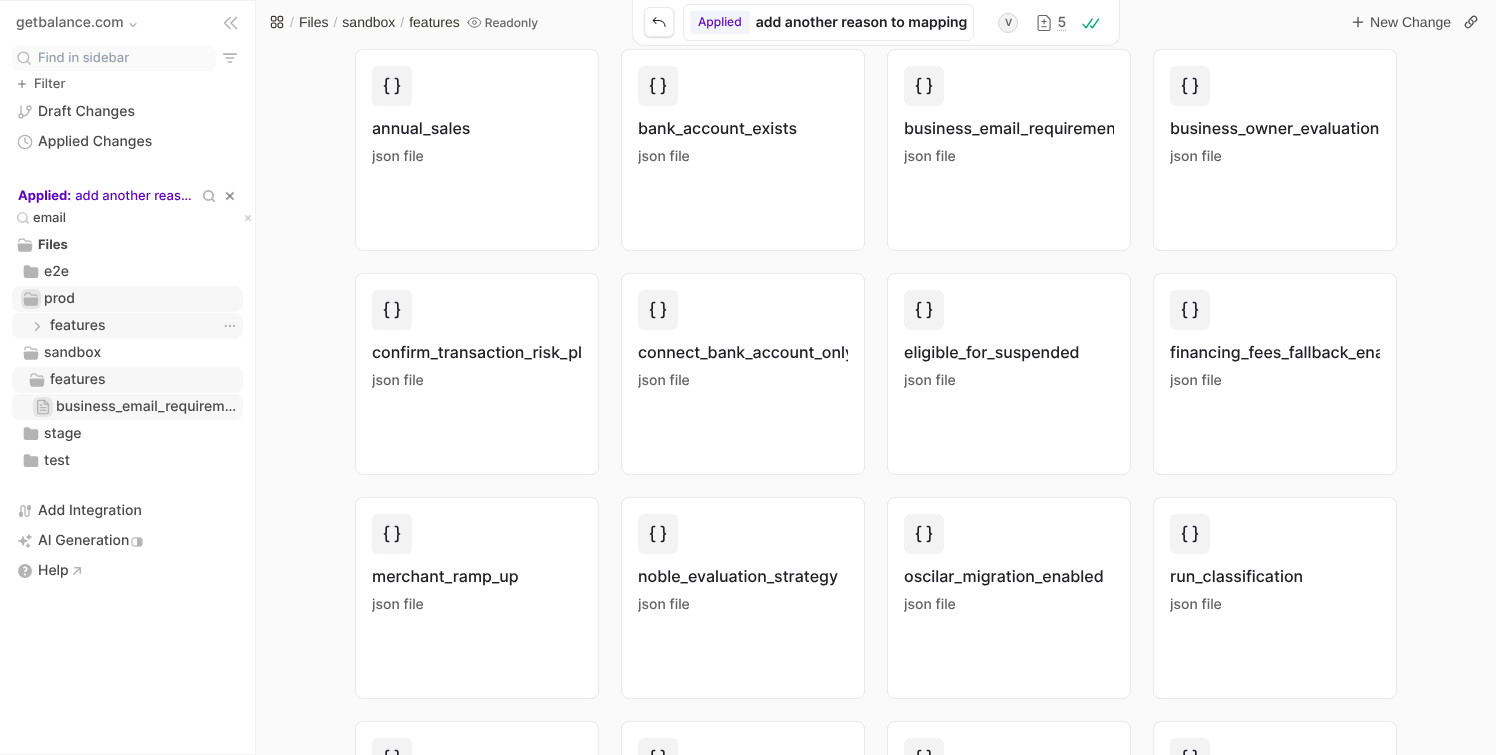 click on "features features" at bounding box center [127, 326] 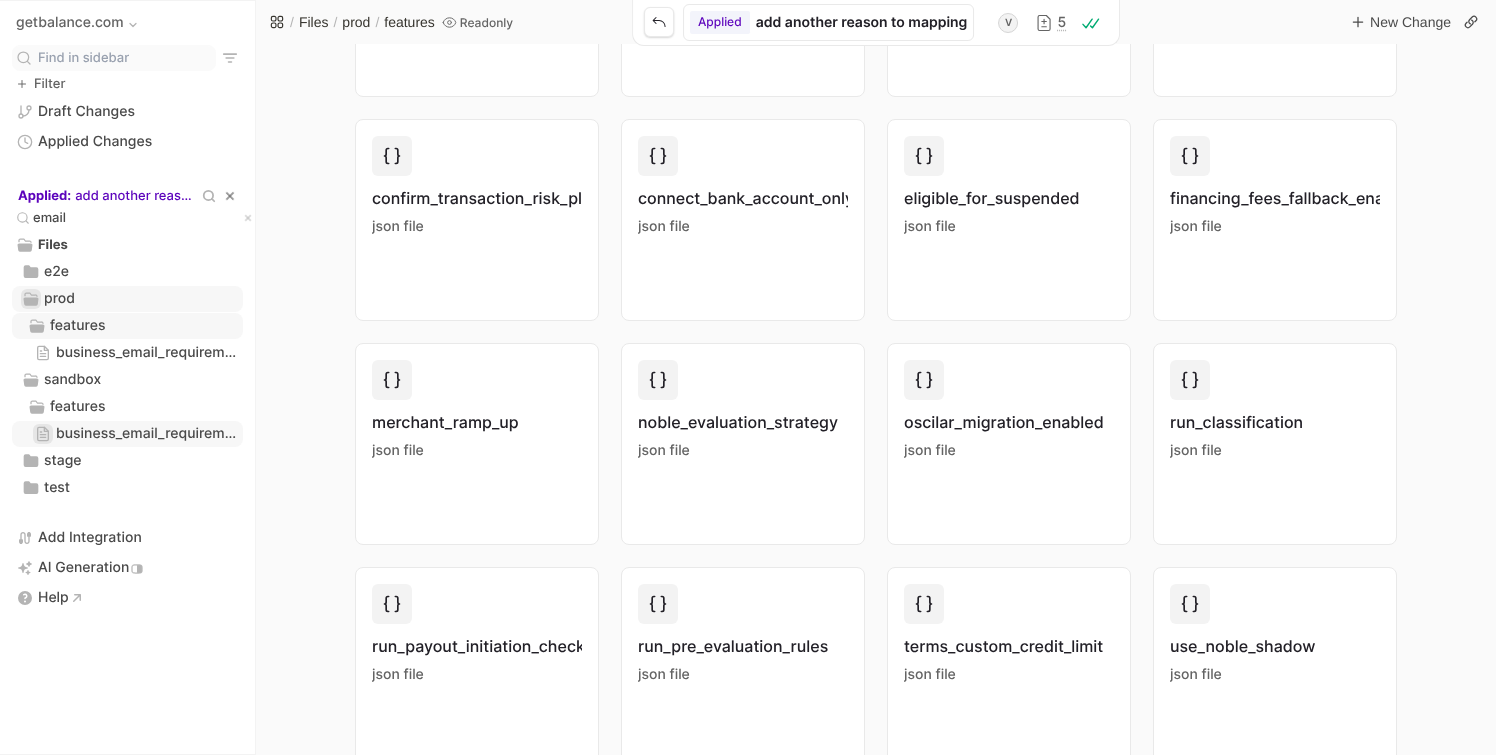 scroll, scrollTop: 0, scrollLeft: 0, axis: both 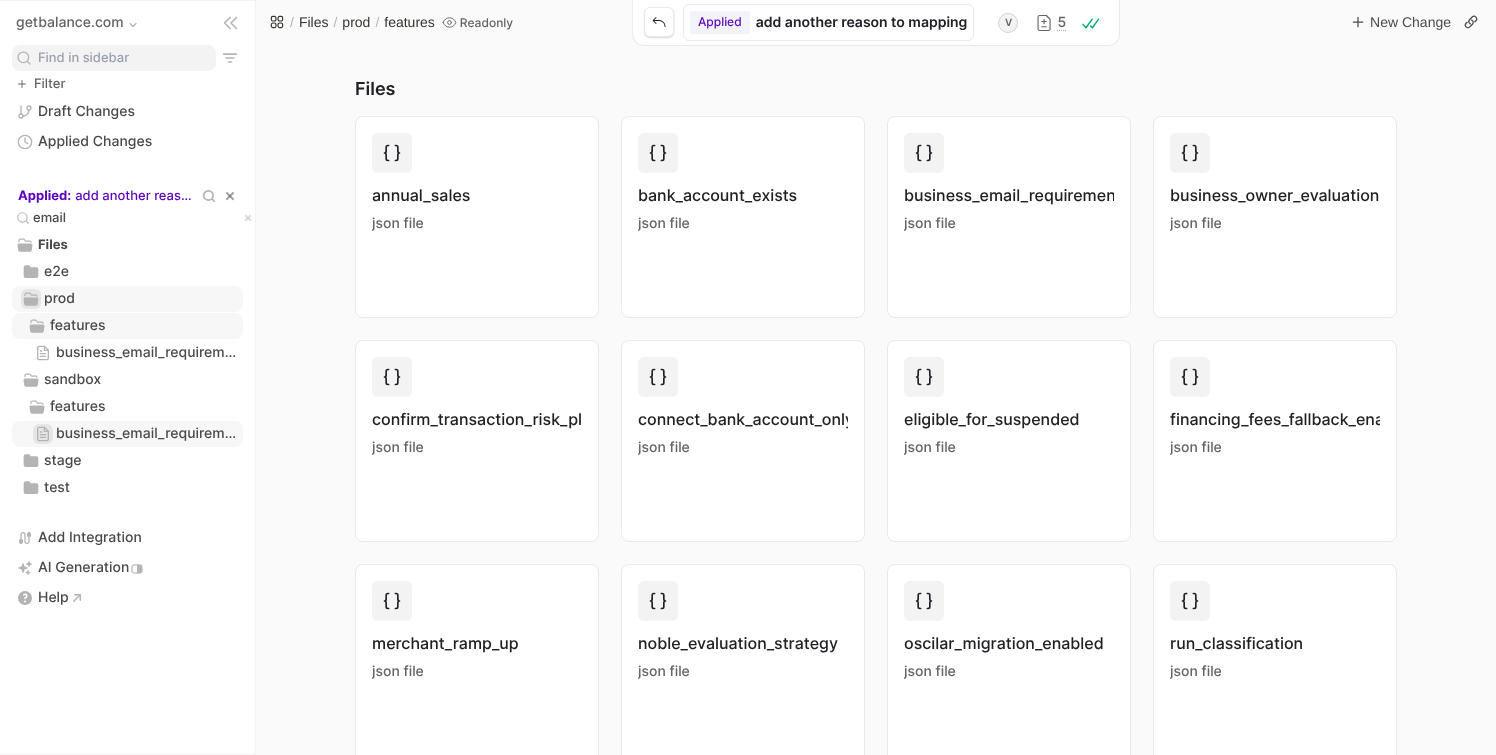 click on "Find in sidebar" at bounding box center [125, 58] 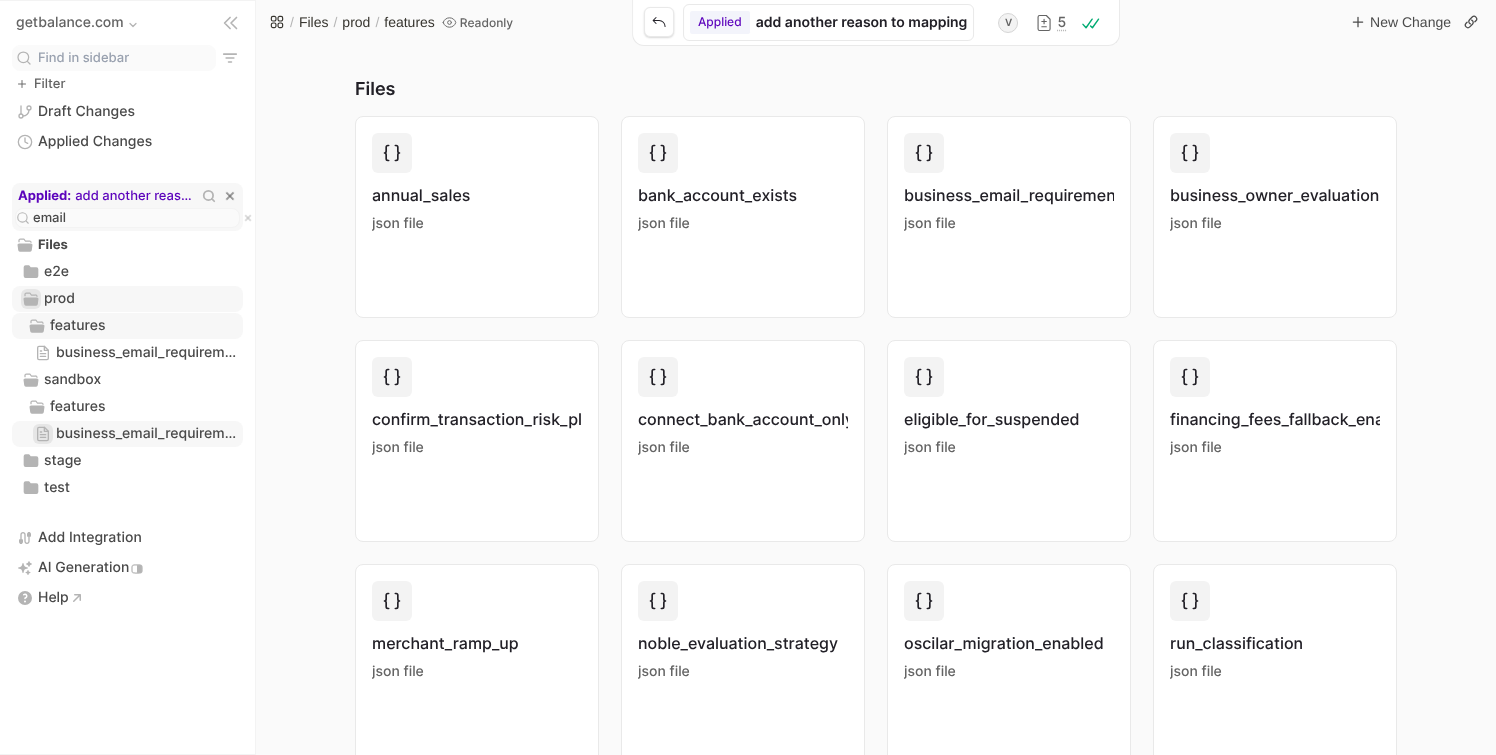 drag, startPoint x: 104, startPoint y: 214, endPoint x: 31, endPoint y: 216, distance: 73.02739 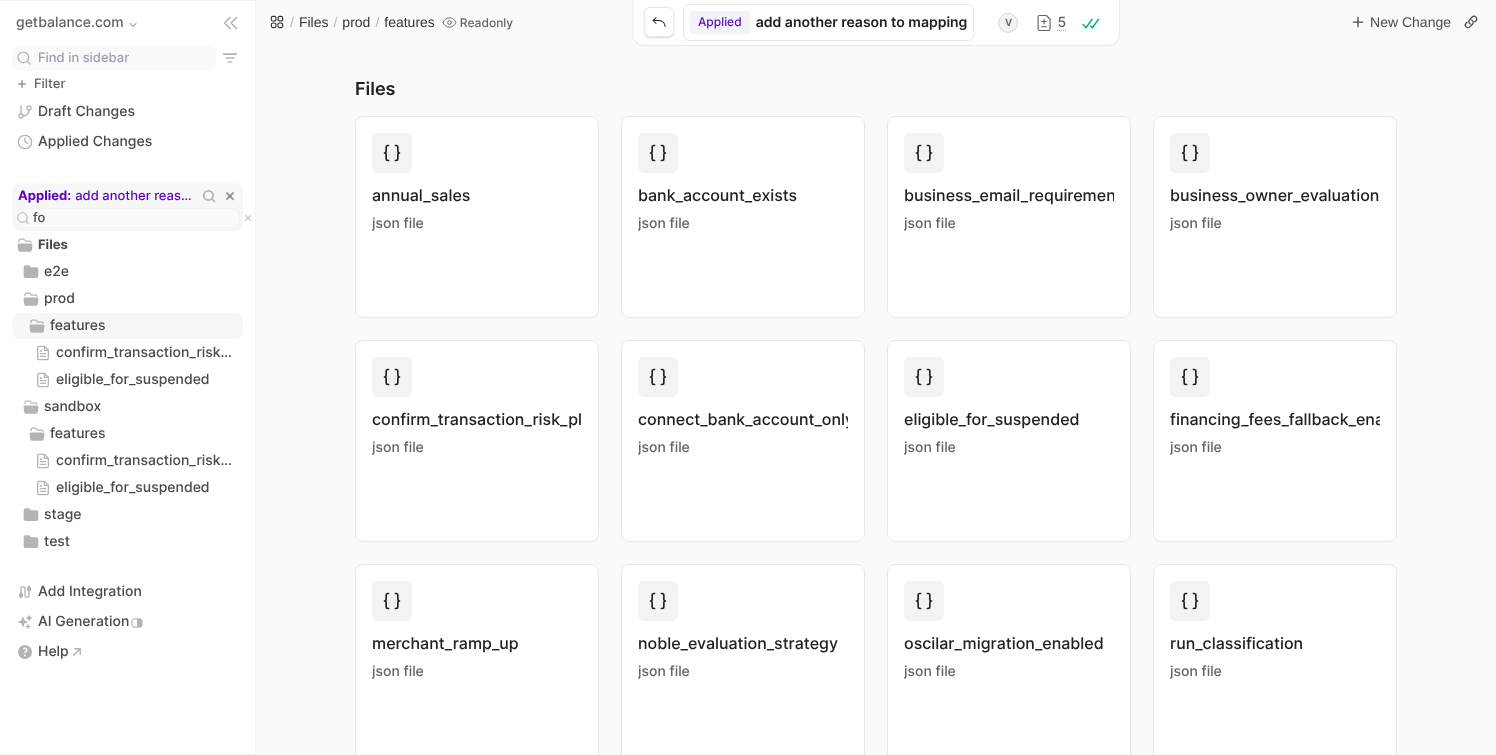 type on "f" 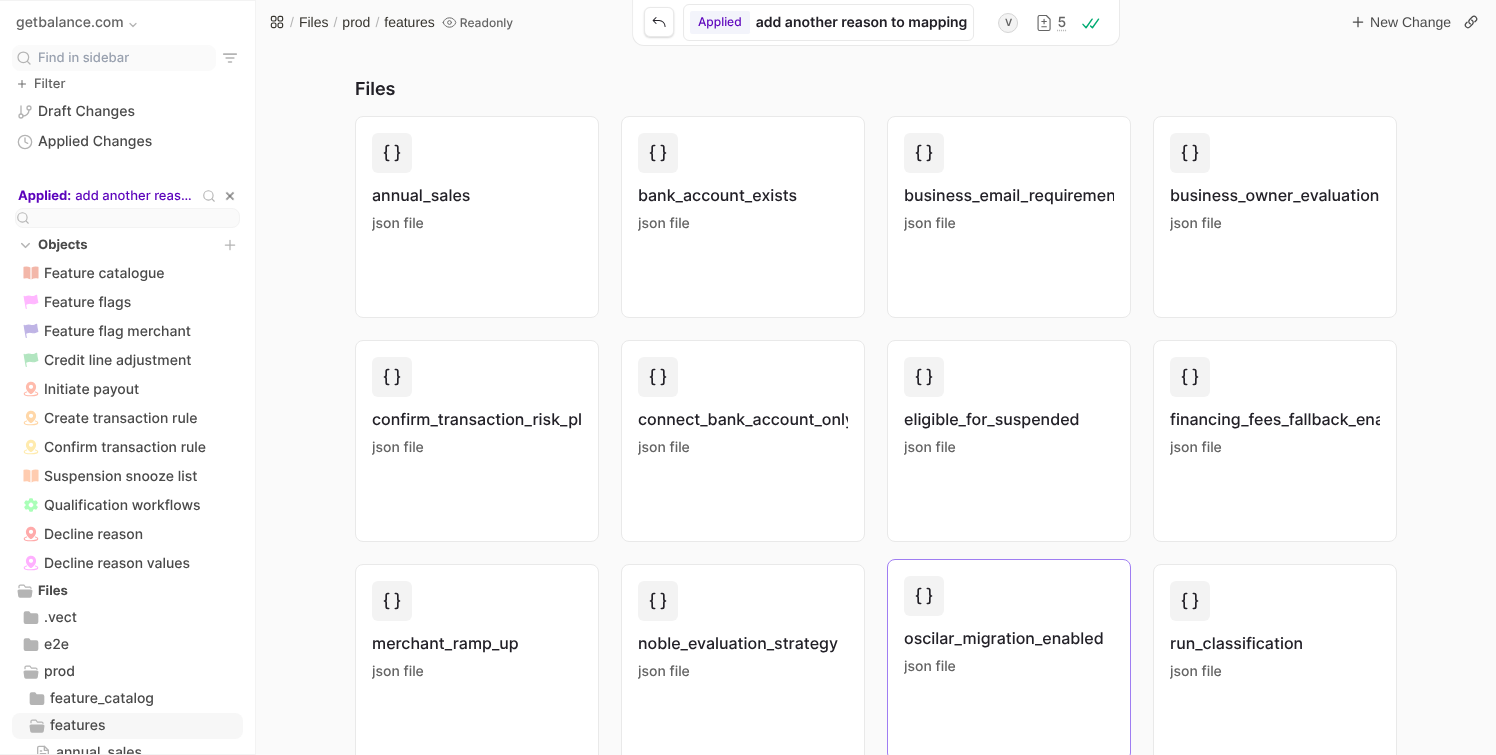 type 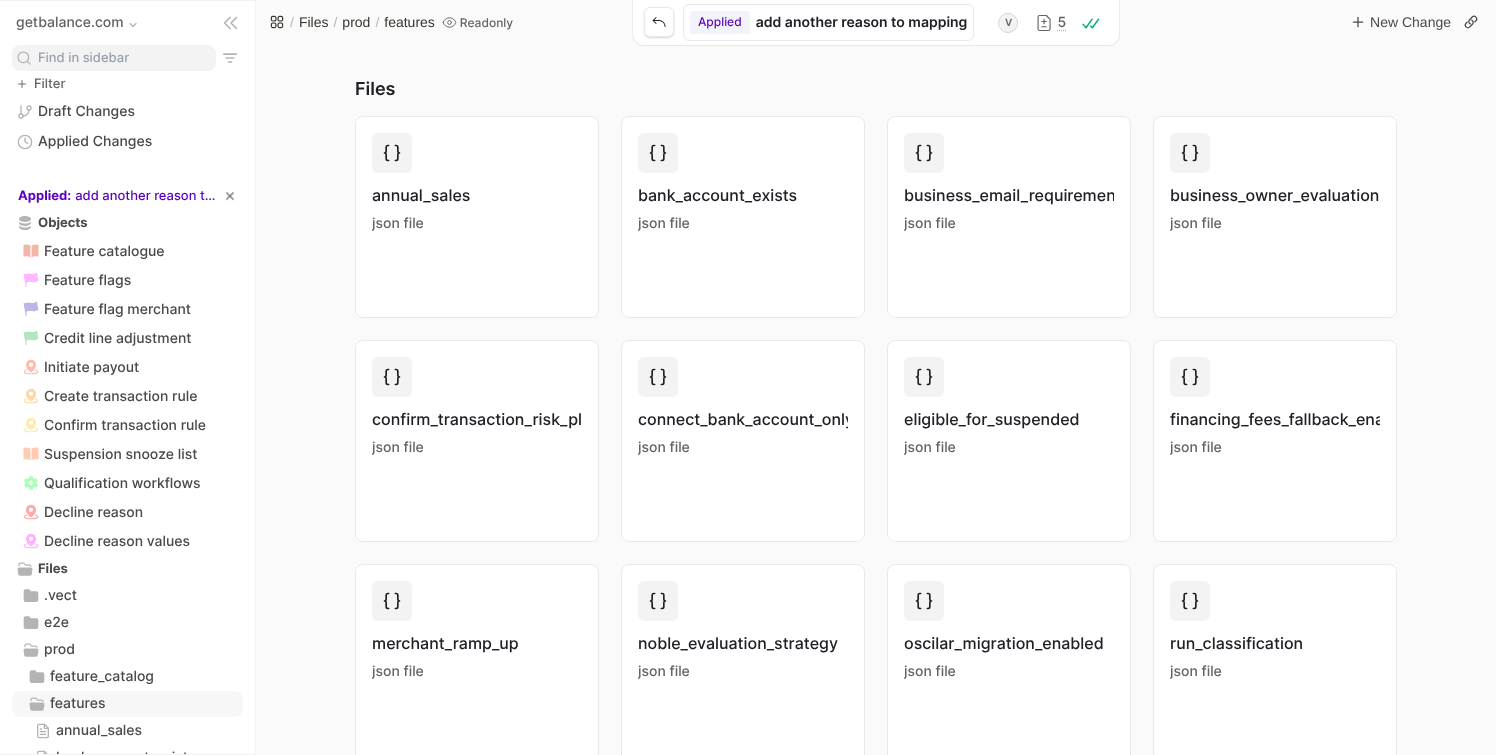 click on "Find in sidebar" at bounding box center [125, 58] 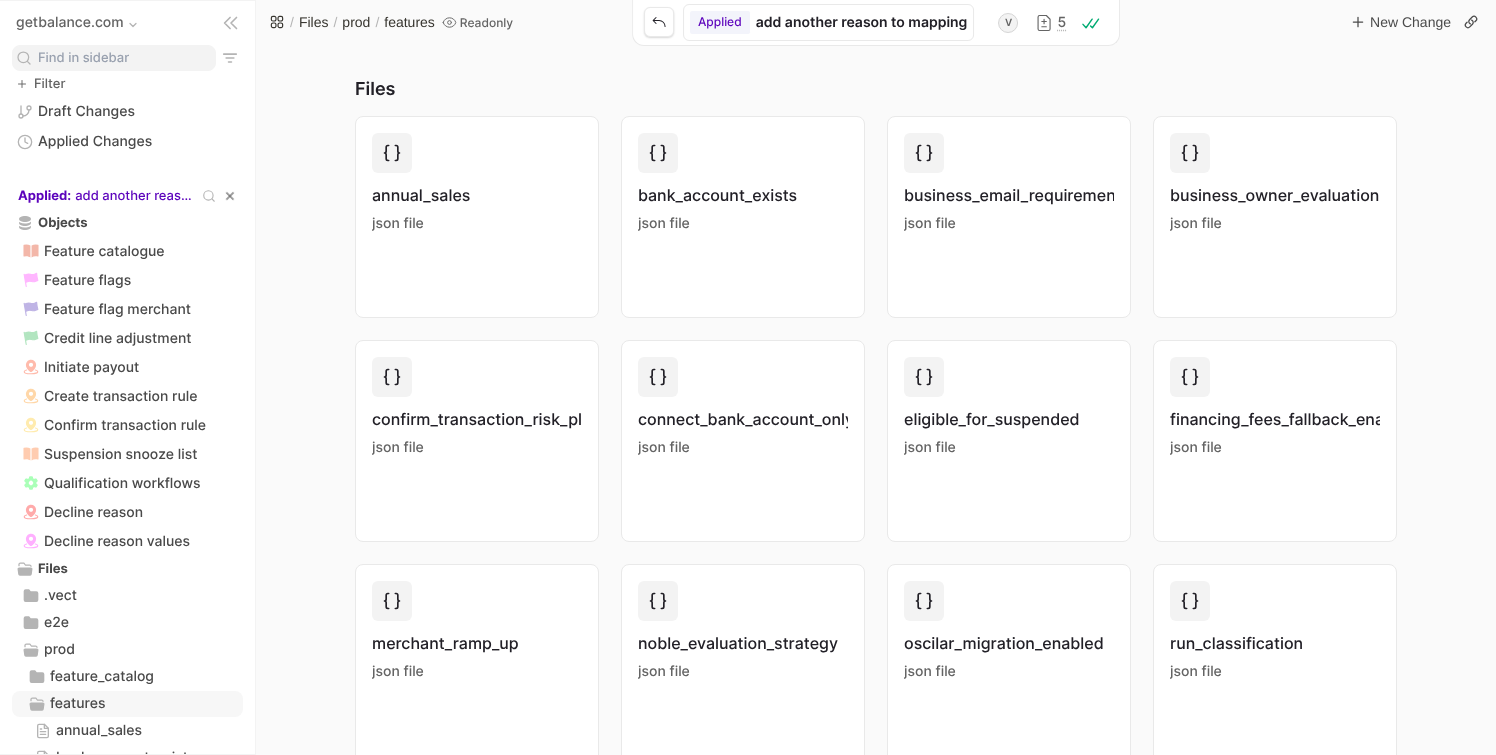 scroll, scrollTop: 0, scrollLeft: 32, axis: horizontal 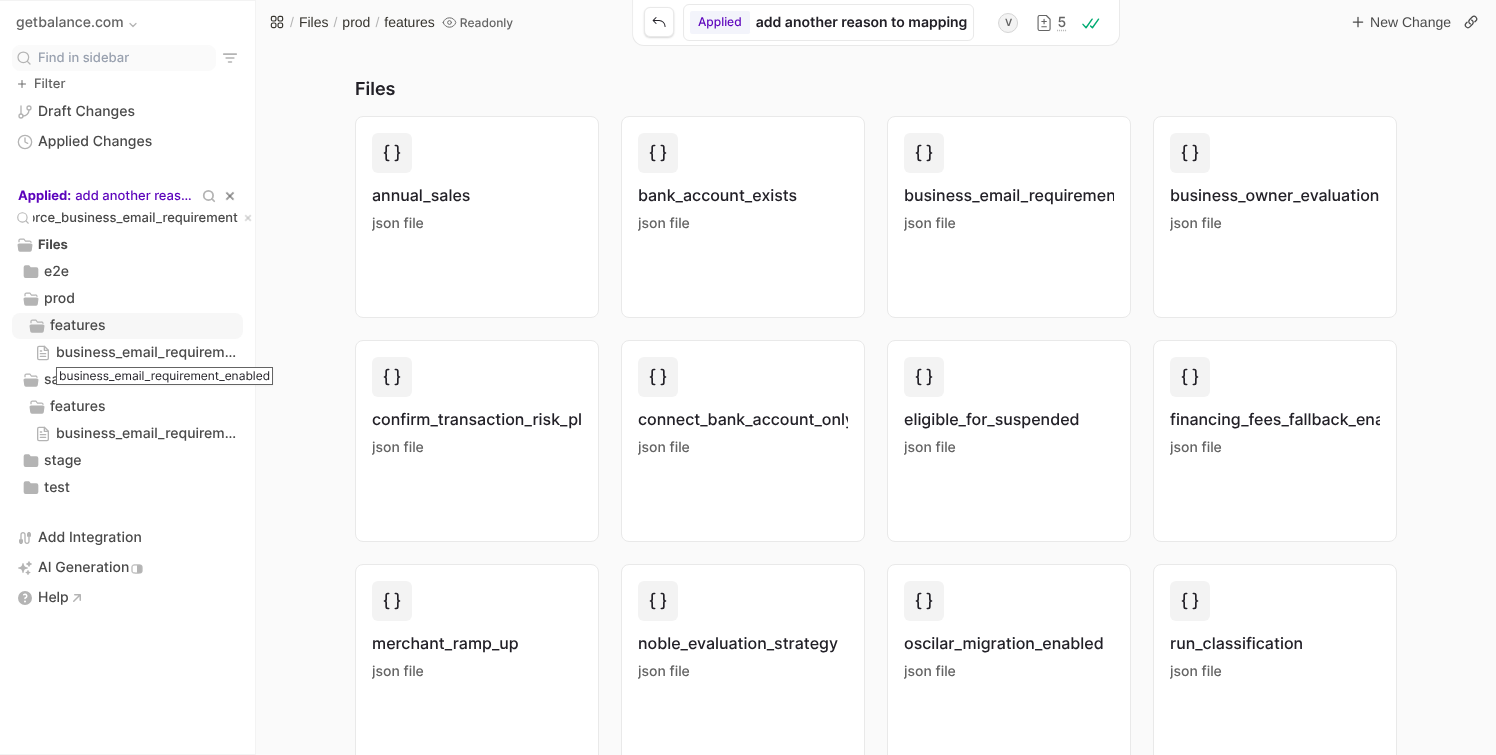 type on "force_business_email_requirement" 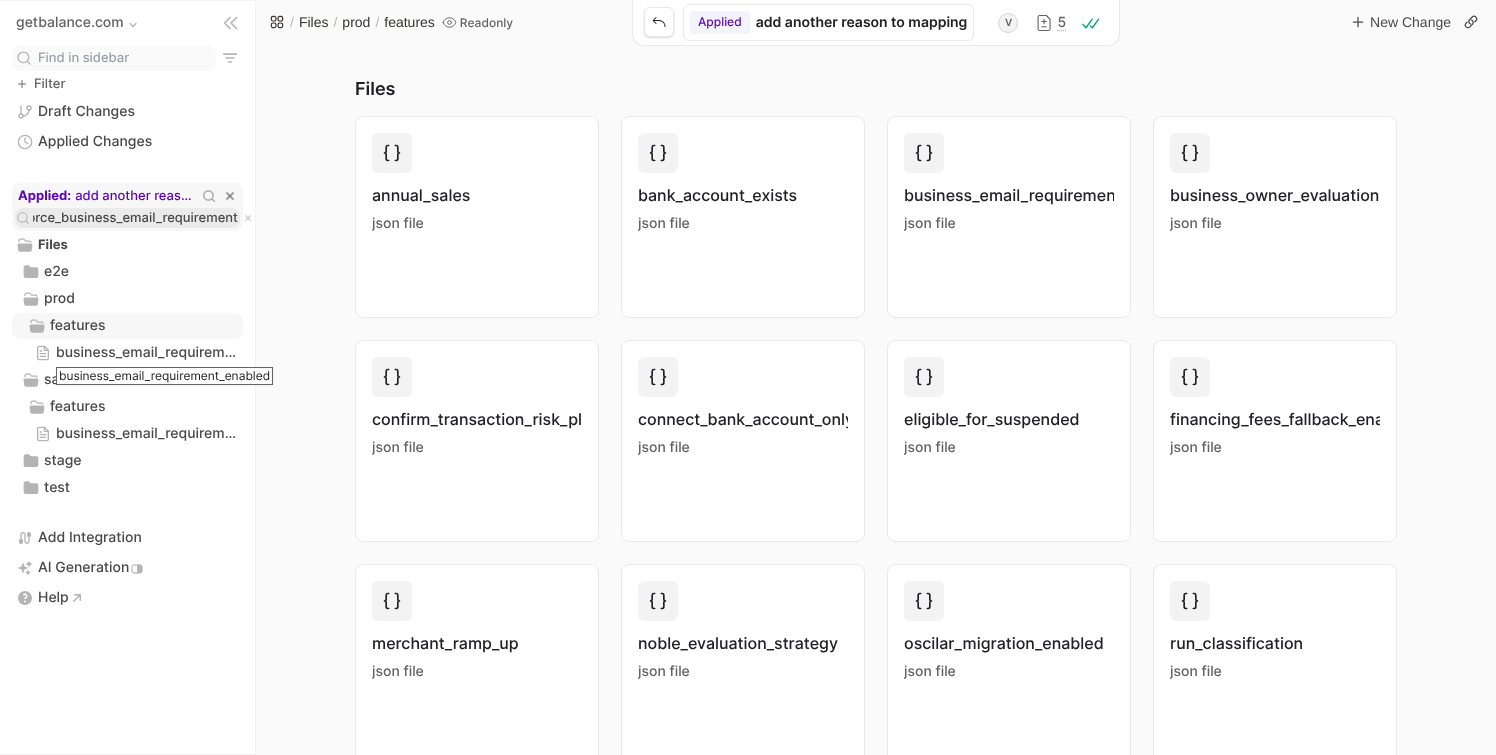 click on "force_business_email_requirement" at bounding box center (135, 218) 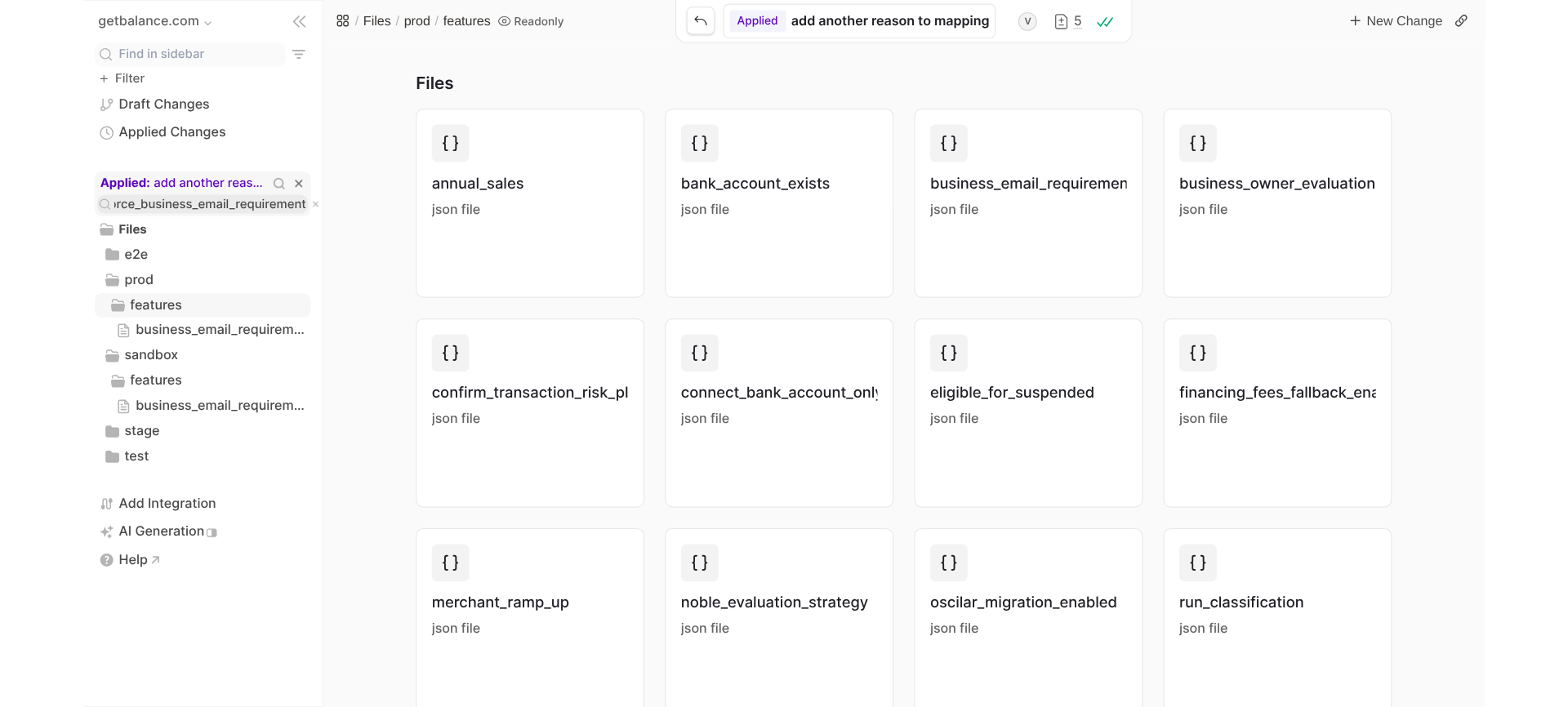 scroll, scrollTop: 0, scrollLeft: 0, axis: both 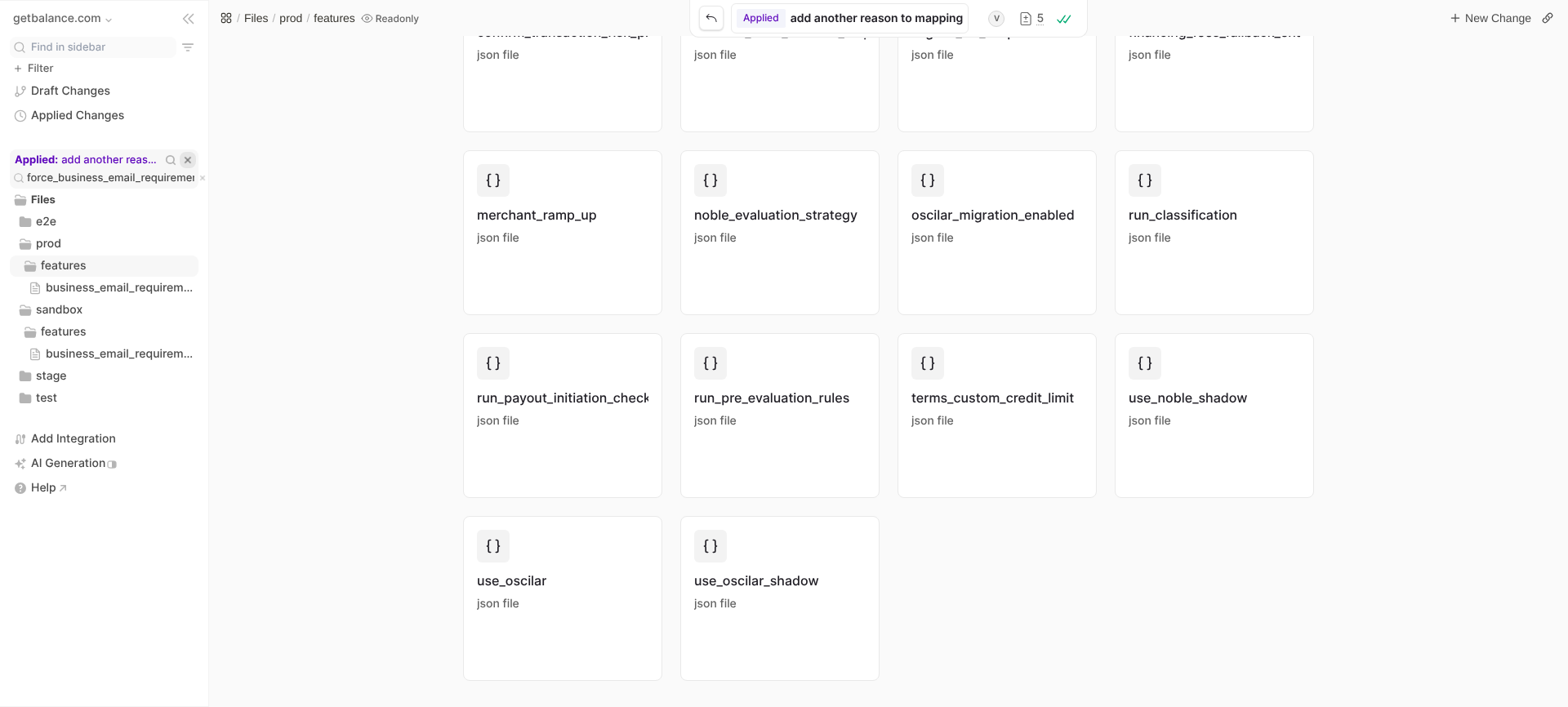 click 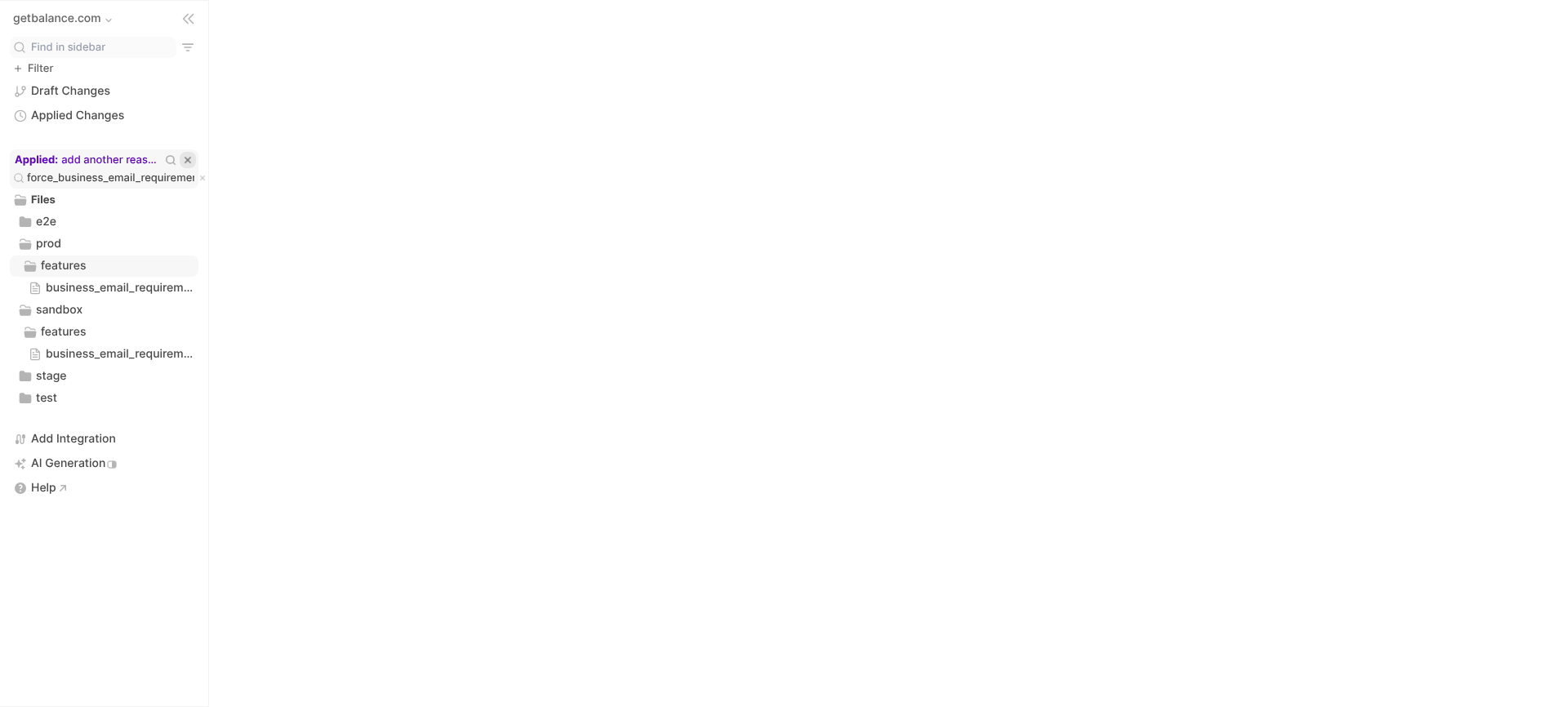click 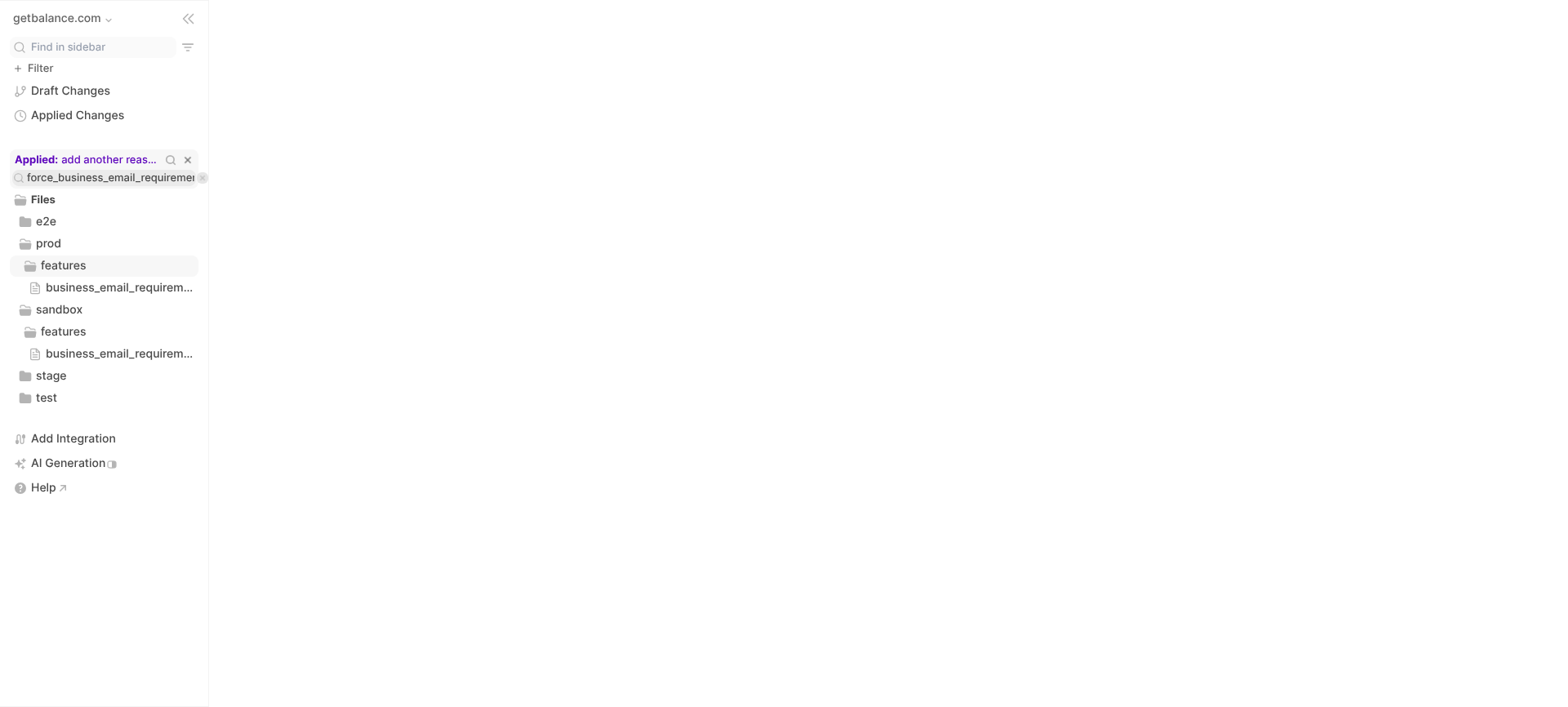 click 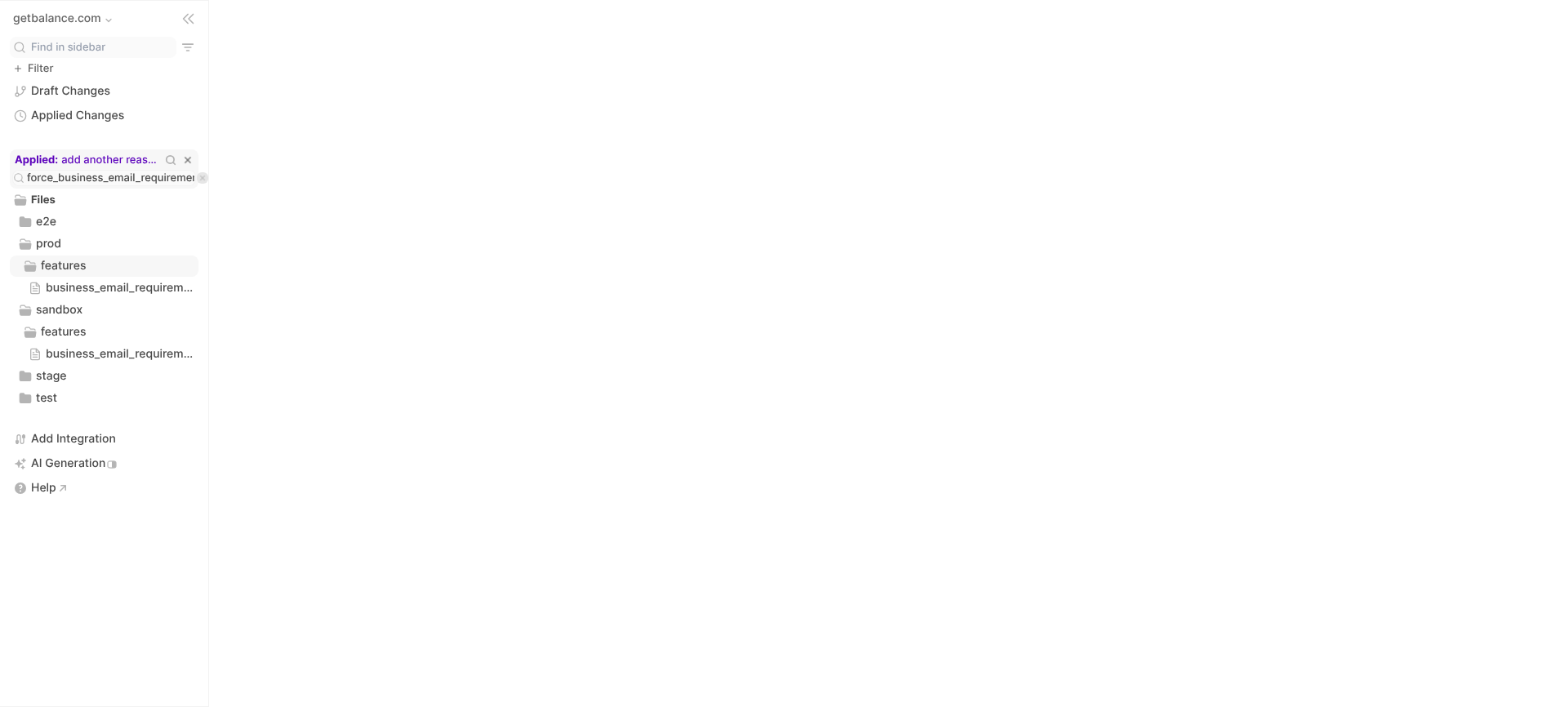 type 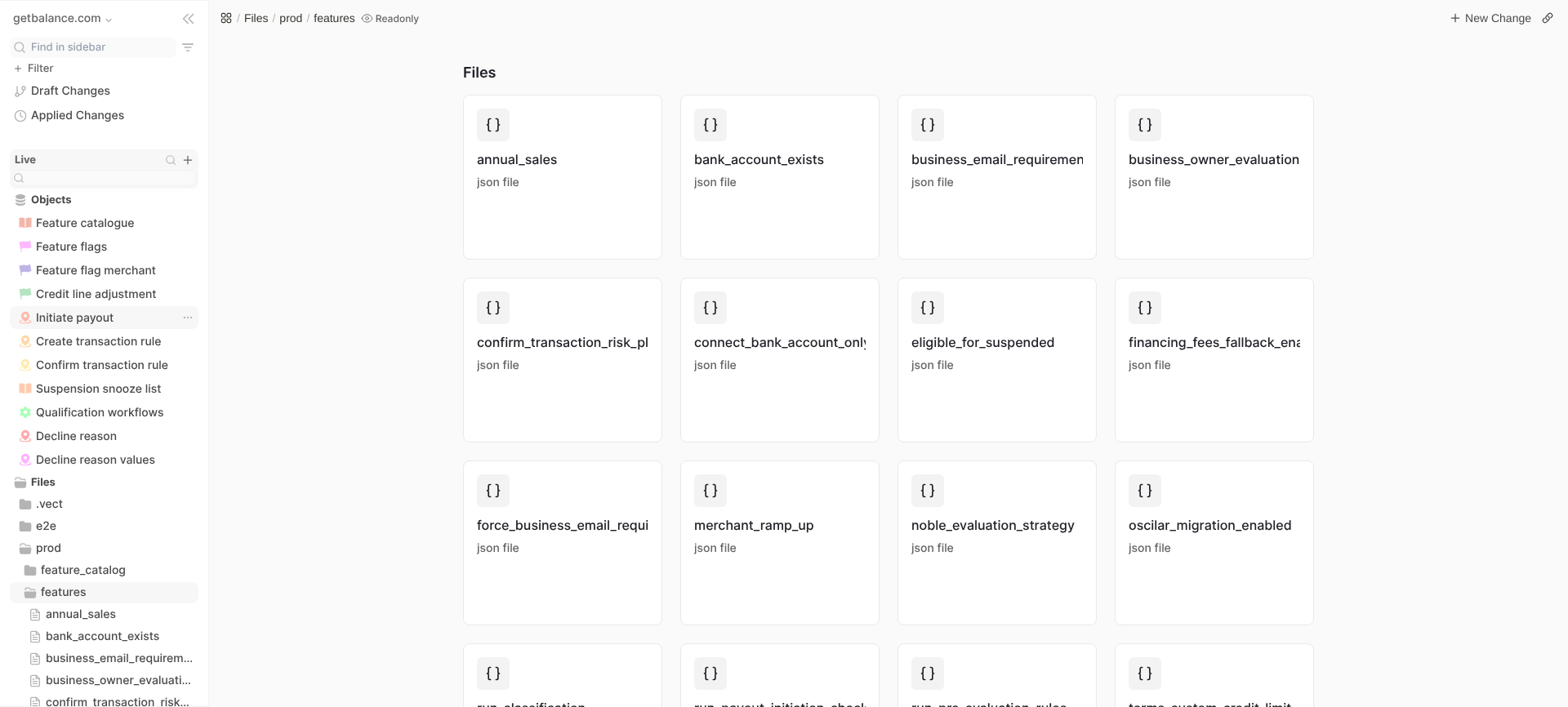 scroll, scrollTop: 28, scrollLeft: 0, axis: vertical 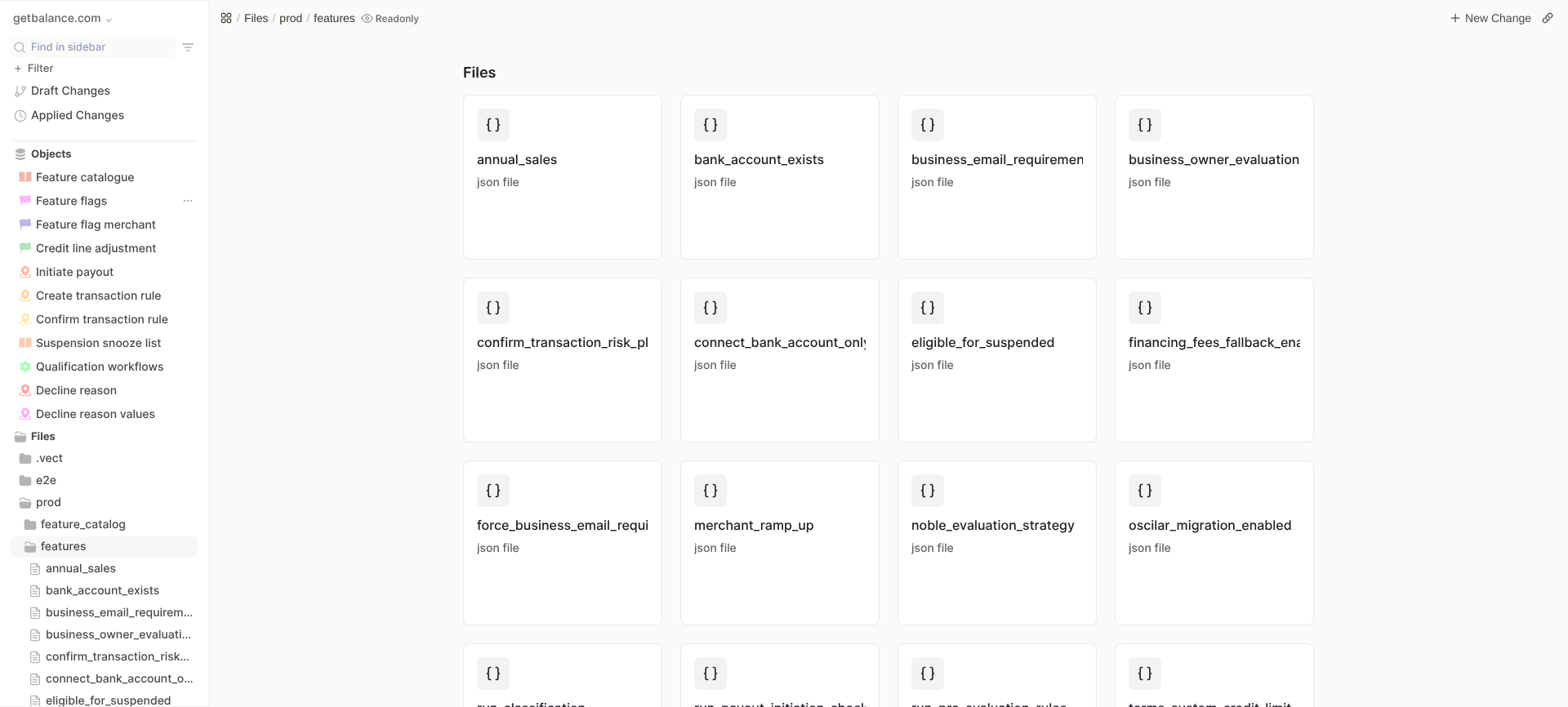 drag, startPoint x: 112, startPoint y: 214, endPoint x: 435, endPoint y: 225, distance: 323.1873 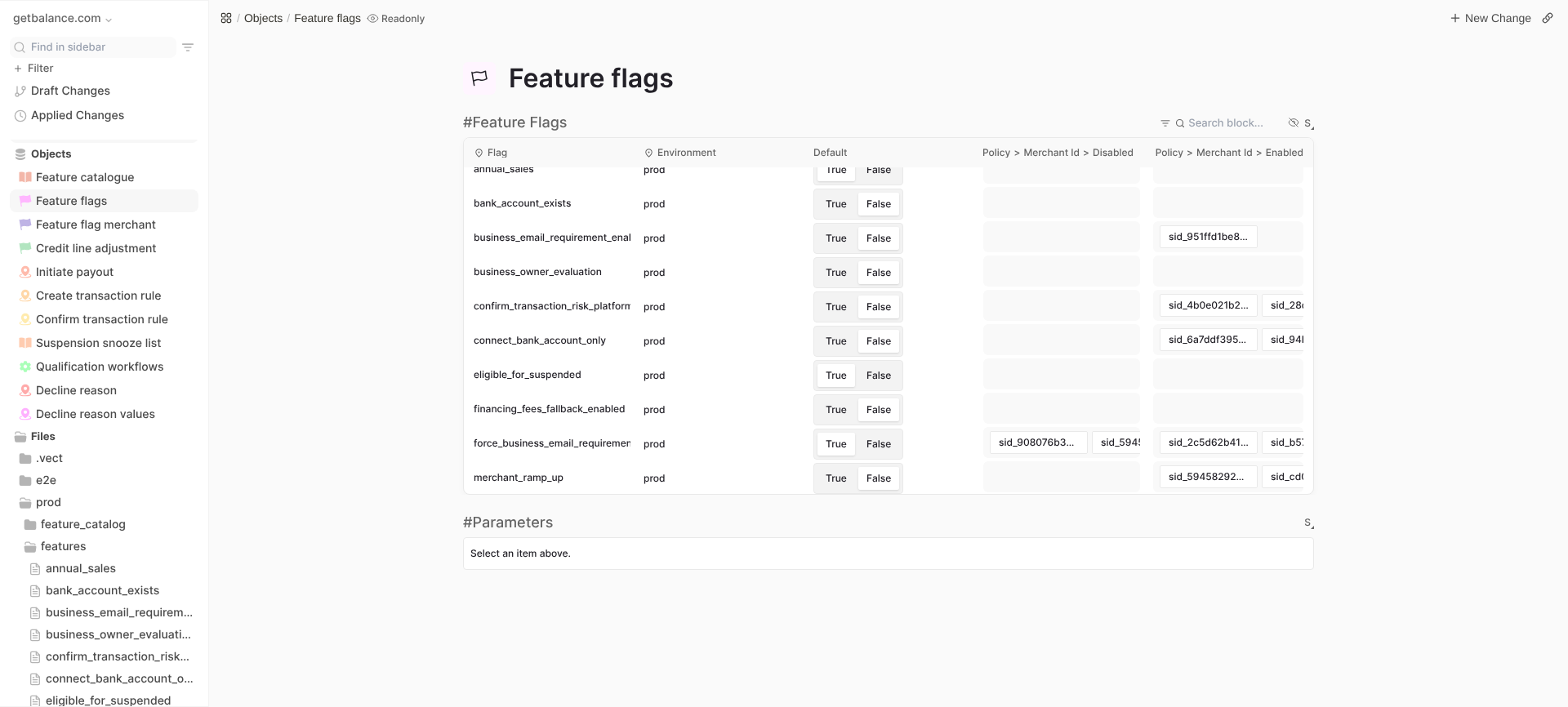 scroll, scrollTop: 687, scrollLeft: 0, axis: vertical 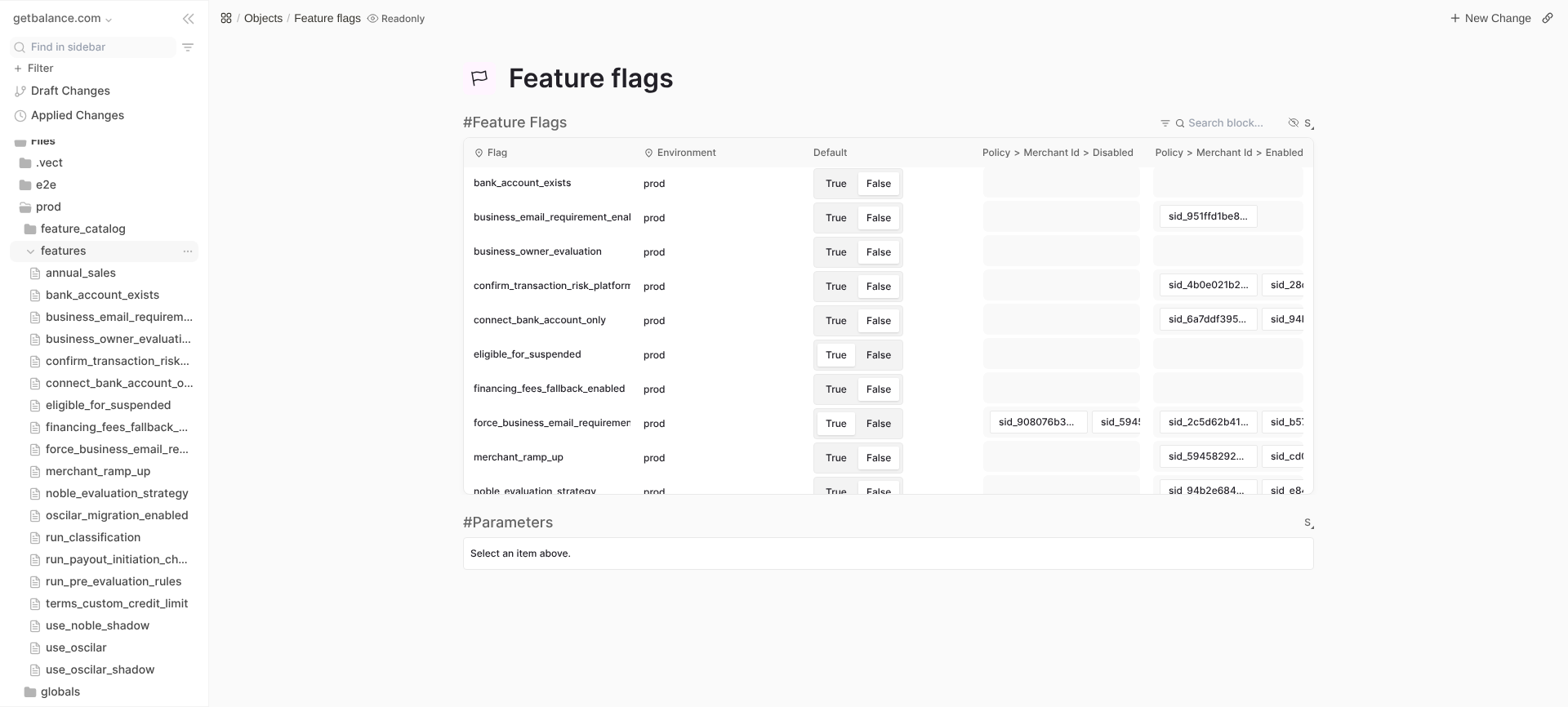 click on "features features" at bounding box center [104, 251] 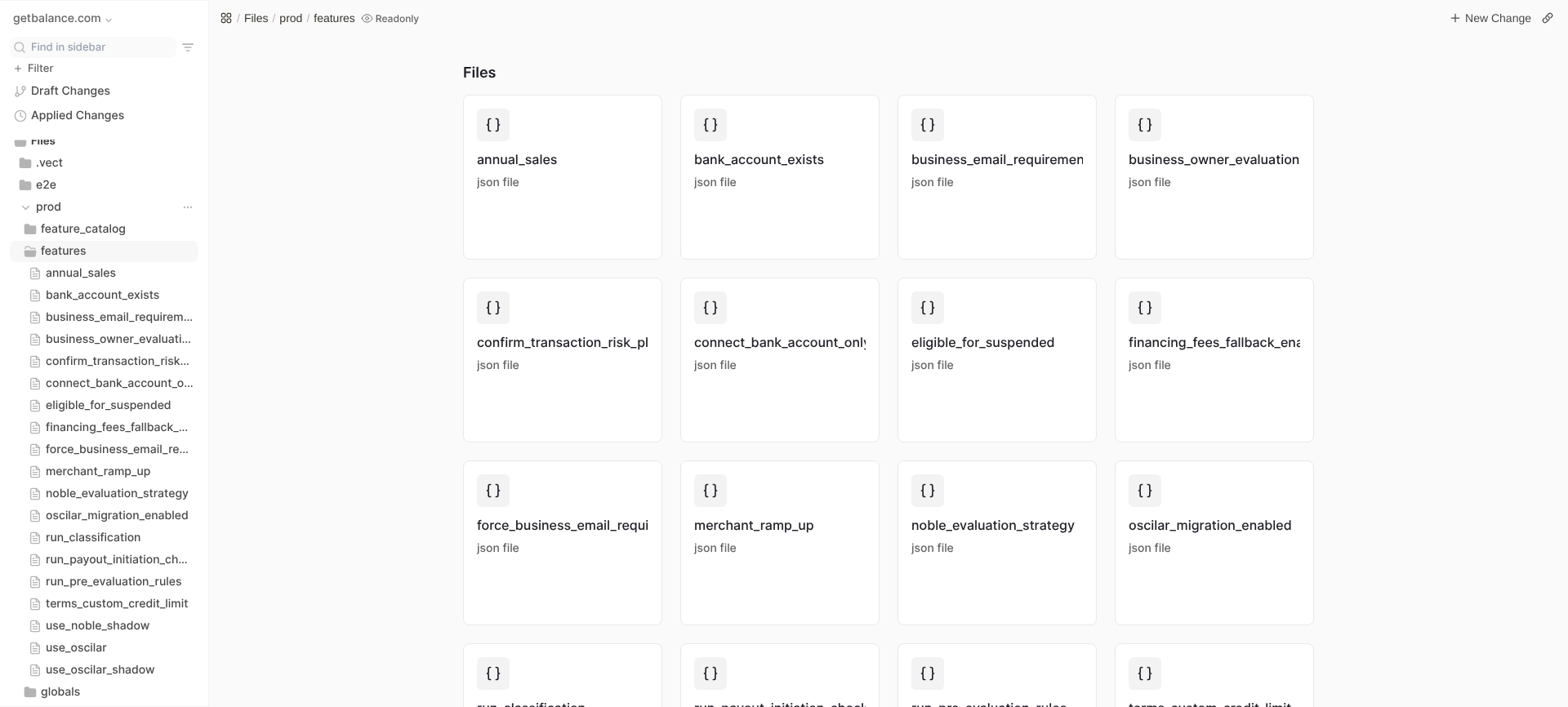 click on "prod" at bounding box center [55, 207] 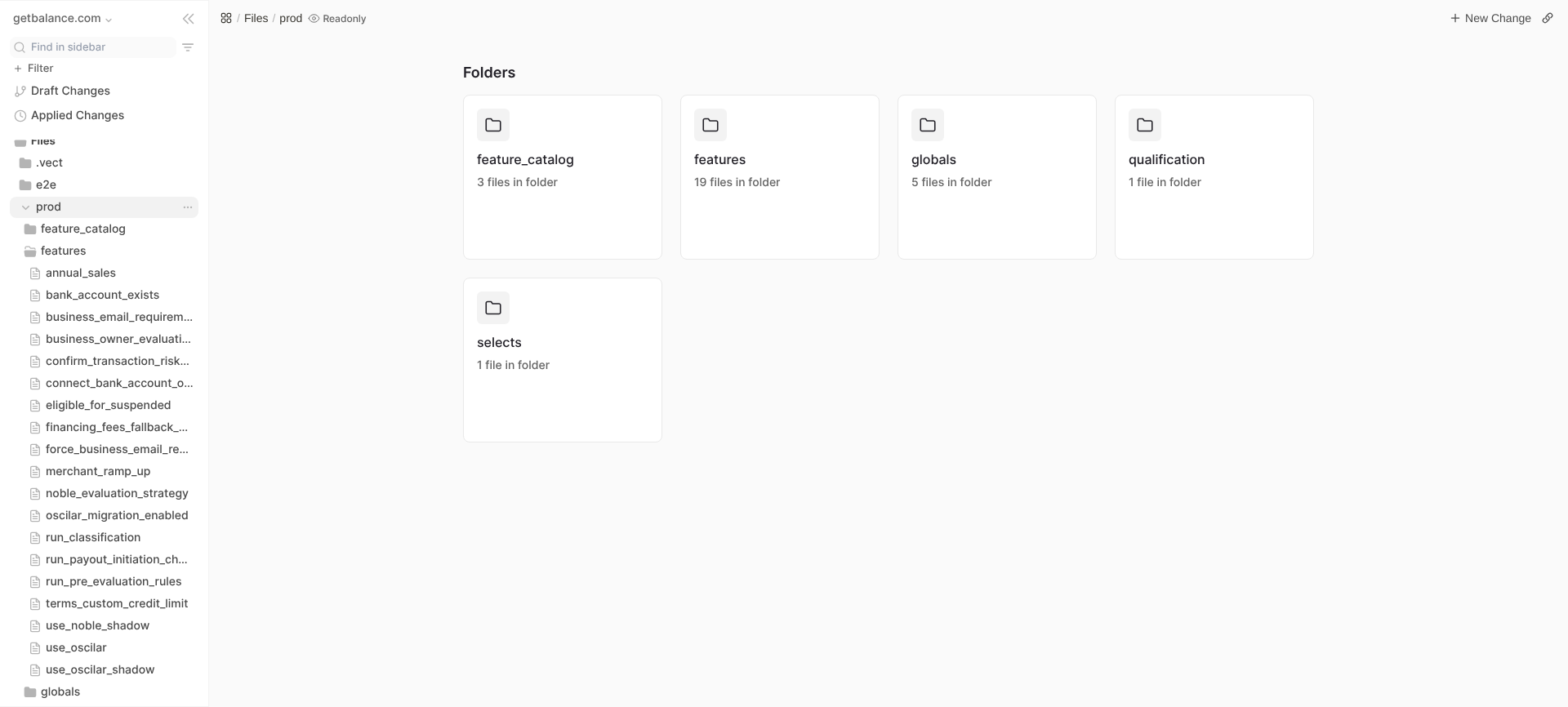 click on "prod" at bounding box center [55, 207] 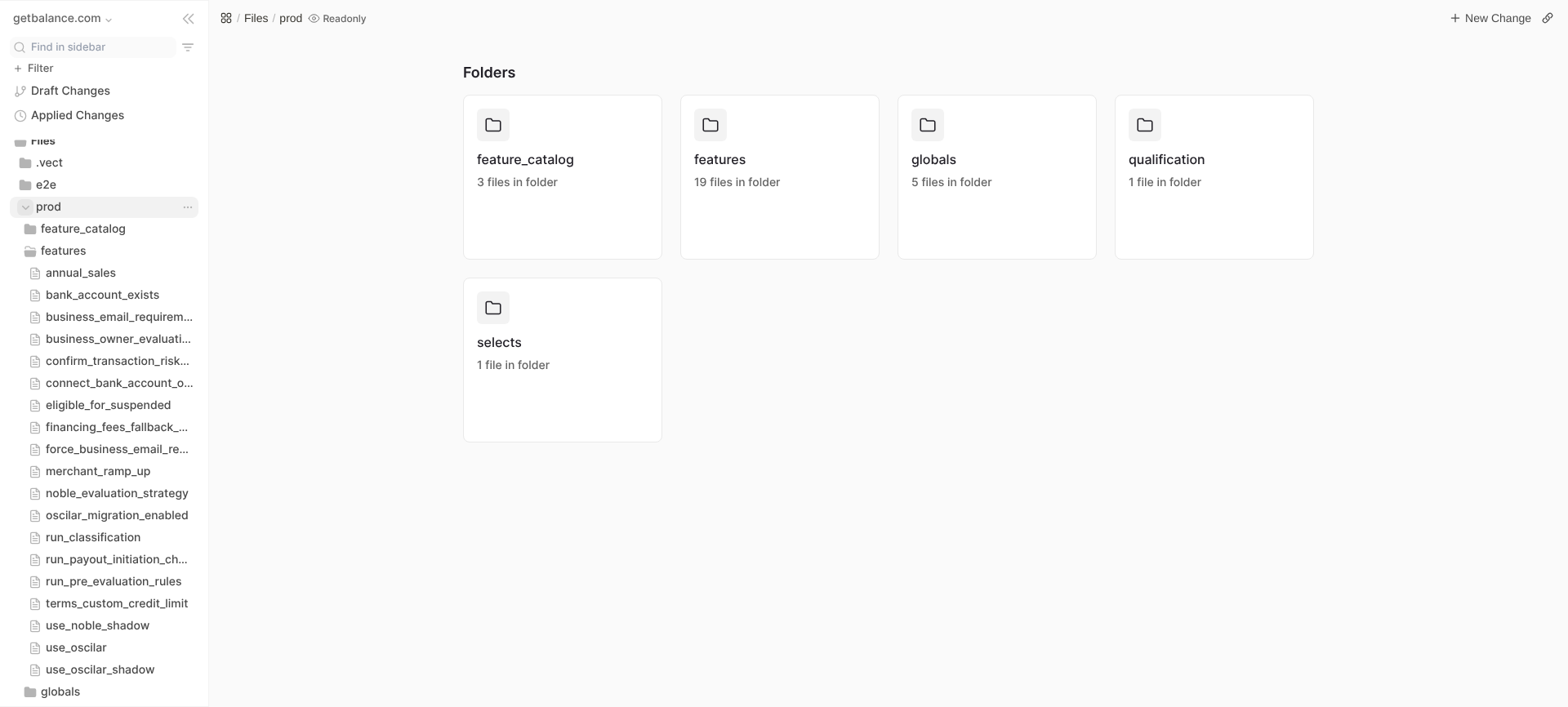 click 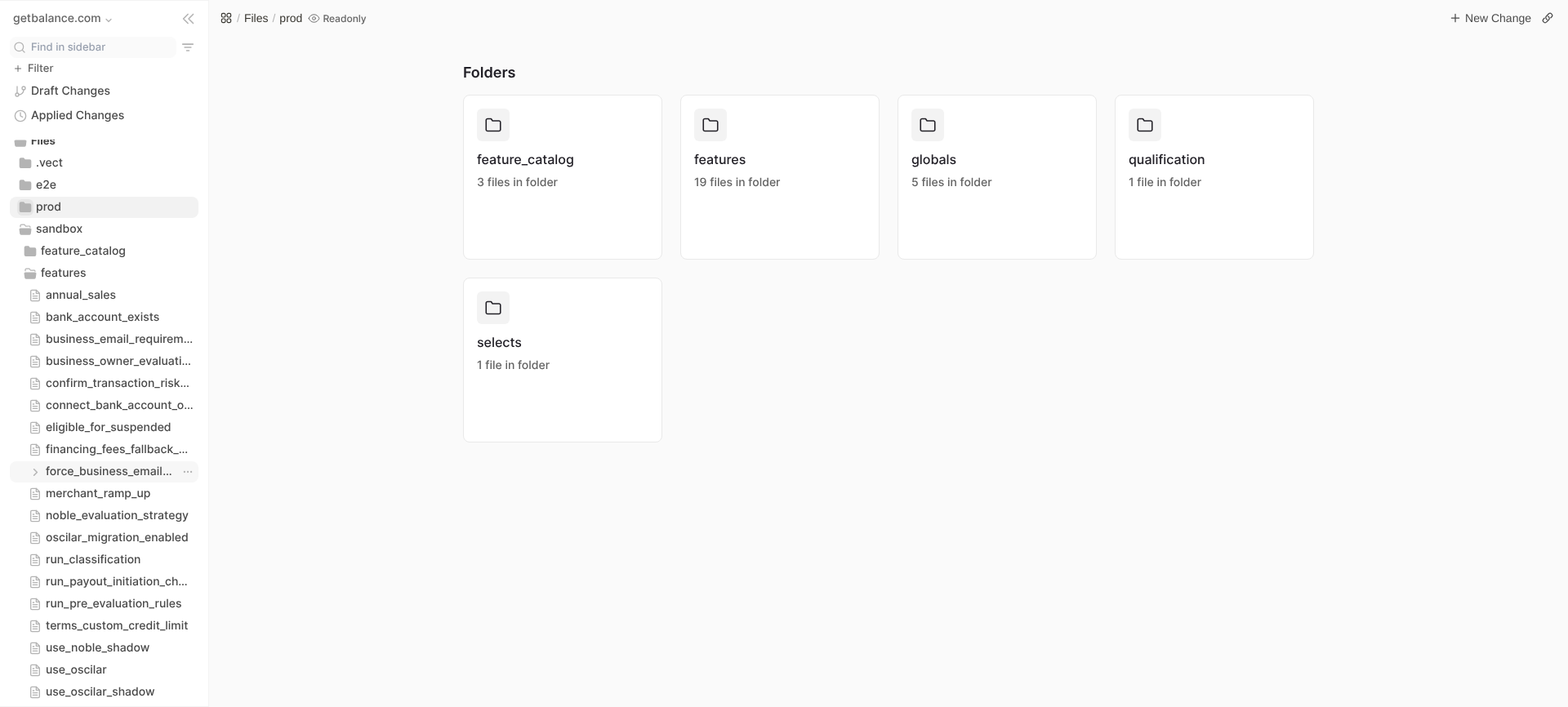 click on "force_business_email_requirement" at bounding box center [111, 472] 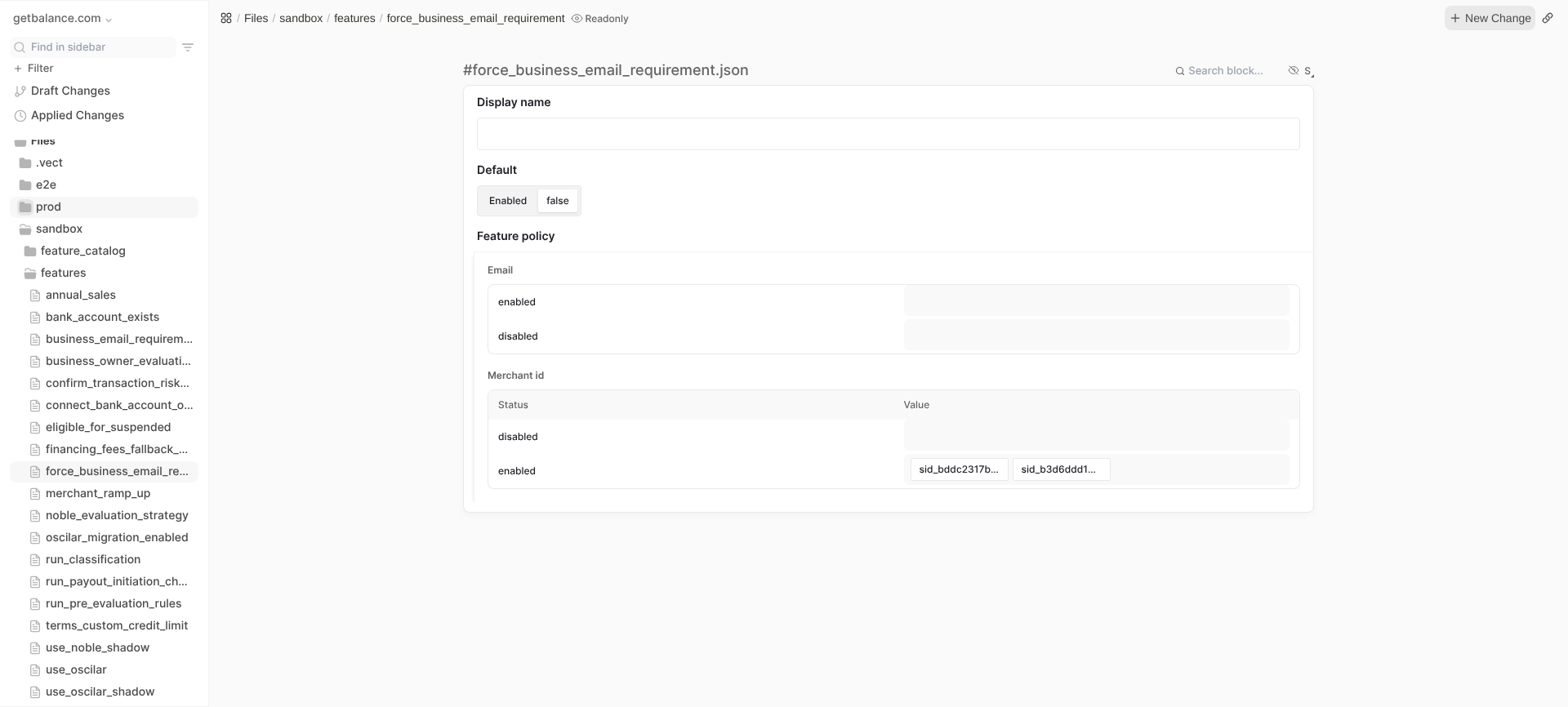click on "New Change" at bounding box center [1498, 18] 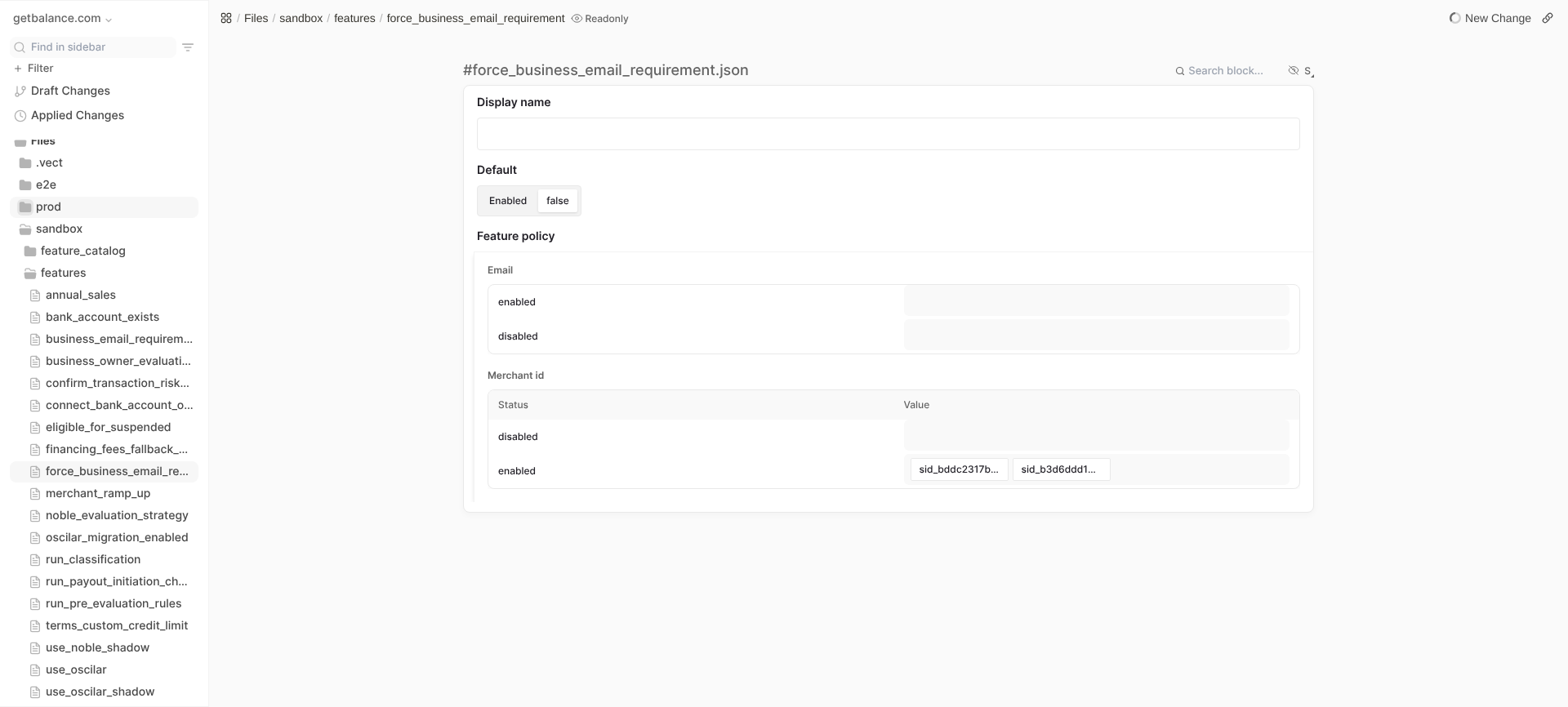 click on "S" 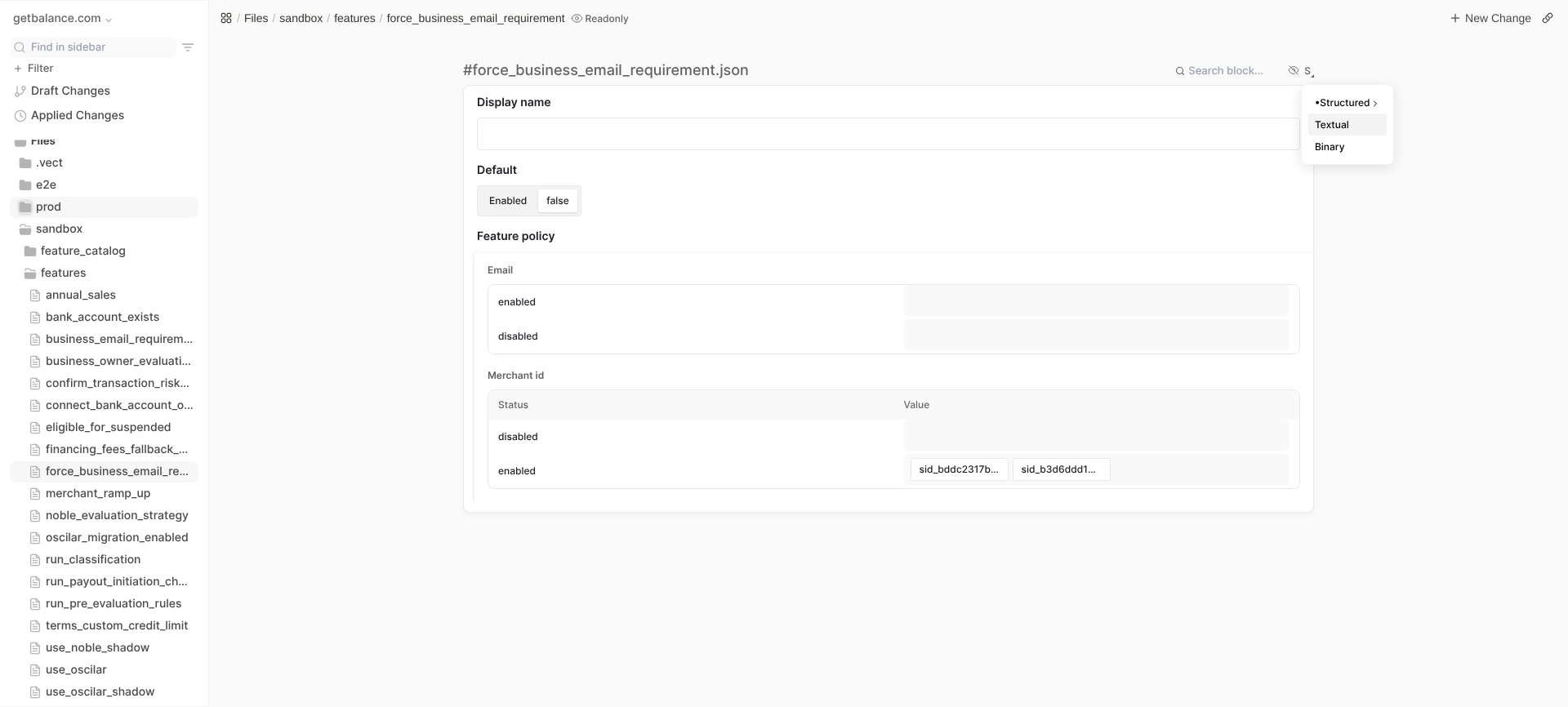 click on "Textual" at bounding box center (1348, 124) 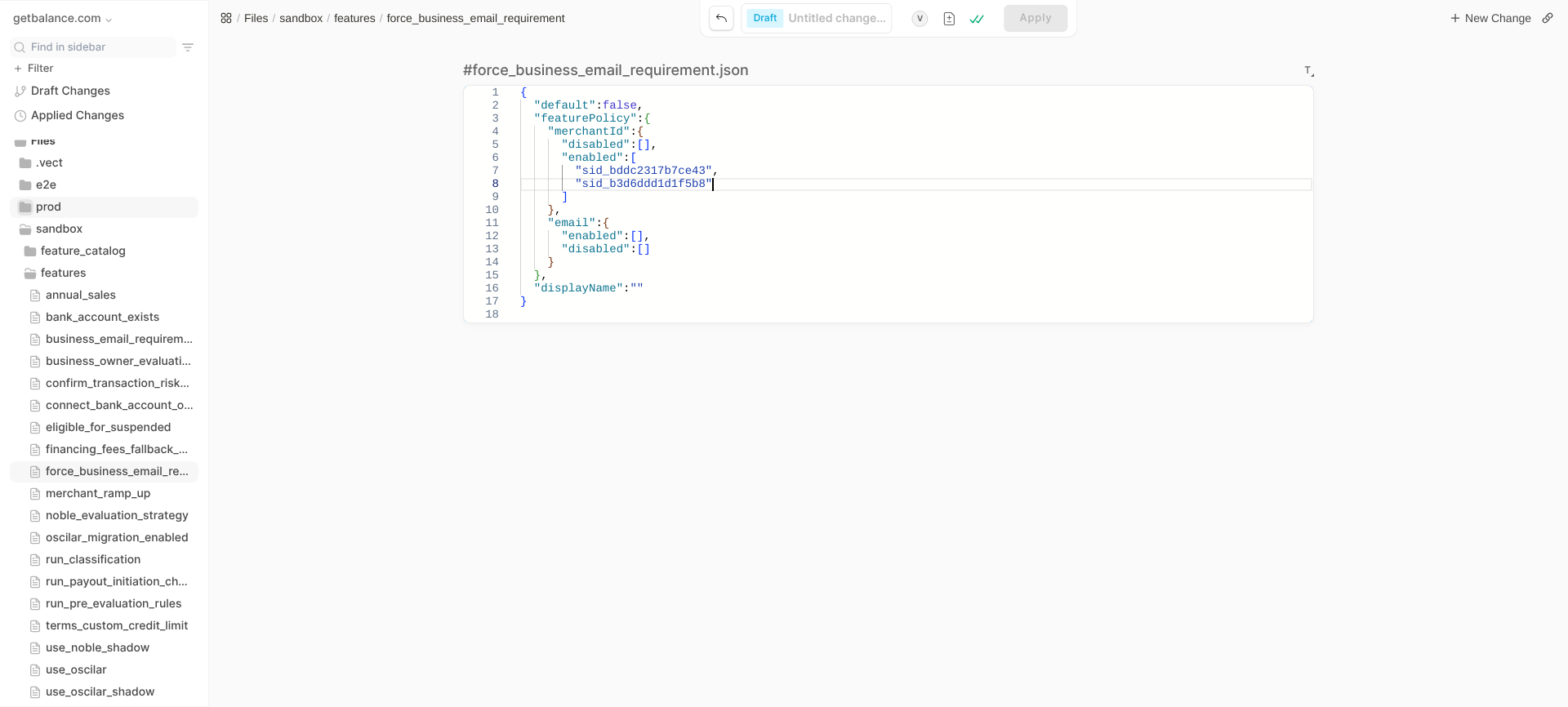 click on "{    "default" :  false ,    "featurePolicy" :  {        "merchantId" :  {       "disabled" :  [ ] ,       "enabled" :  [         "sid_bddc2317b7ce43" ,         "sid_b3d6ddd1d1f5b8"       ]     },     "email" :  {       "enabled" :  [ ] ,       "disabled" :  [ ]      },     "displayName" :  ""    },   "default" : false" at bounding box center (916, 204) 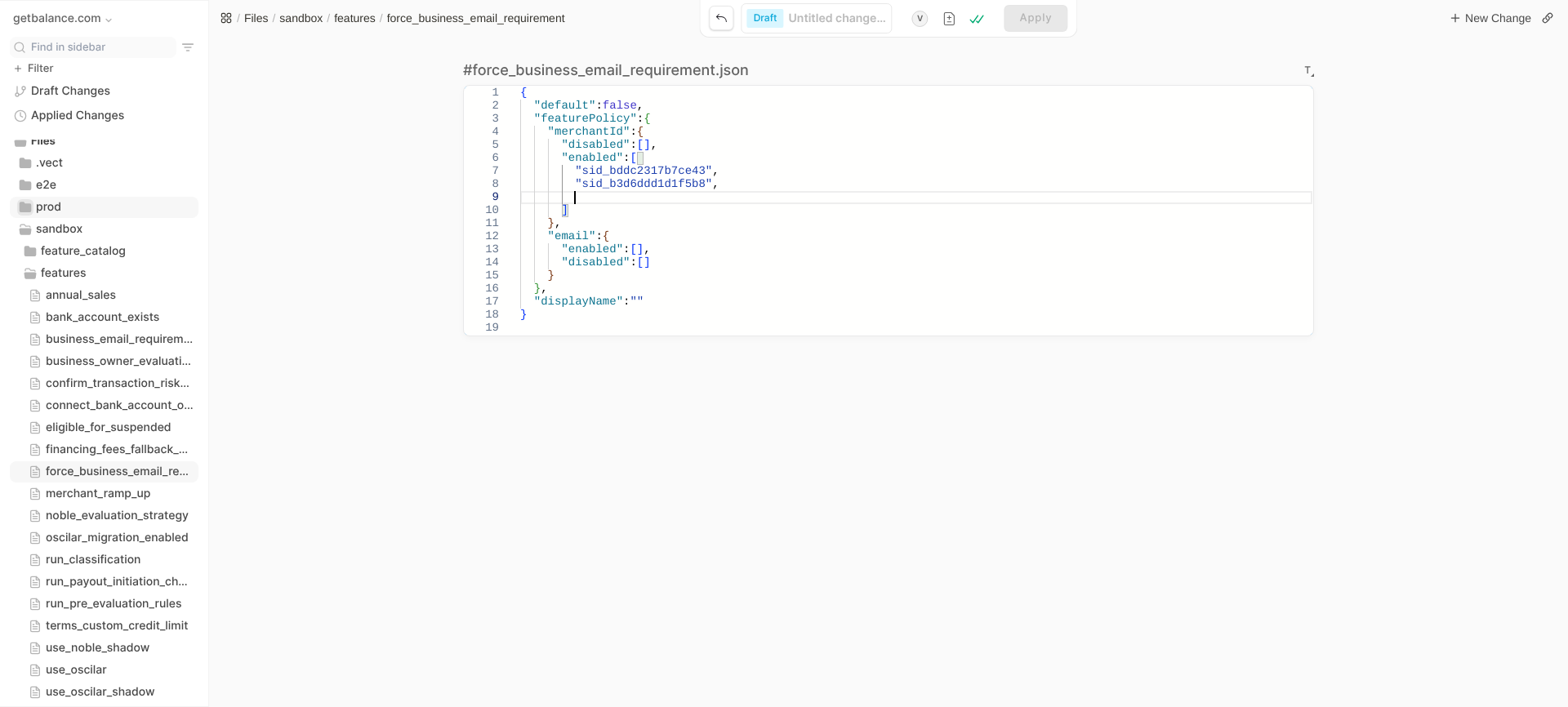scroll, scrollTop: 104, scrollLeft: 0, axis: vertical 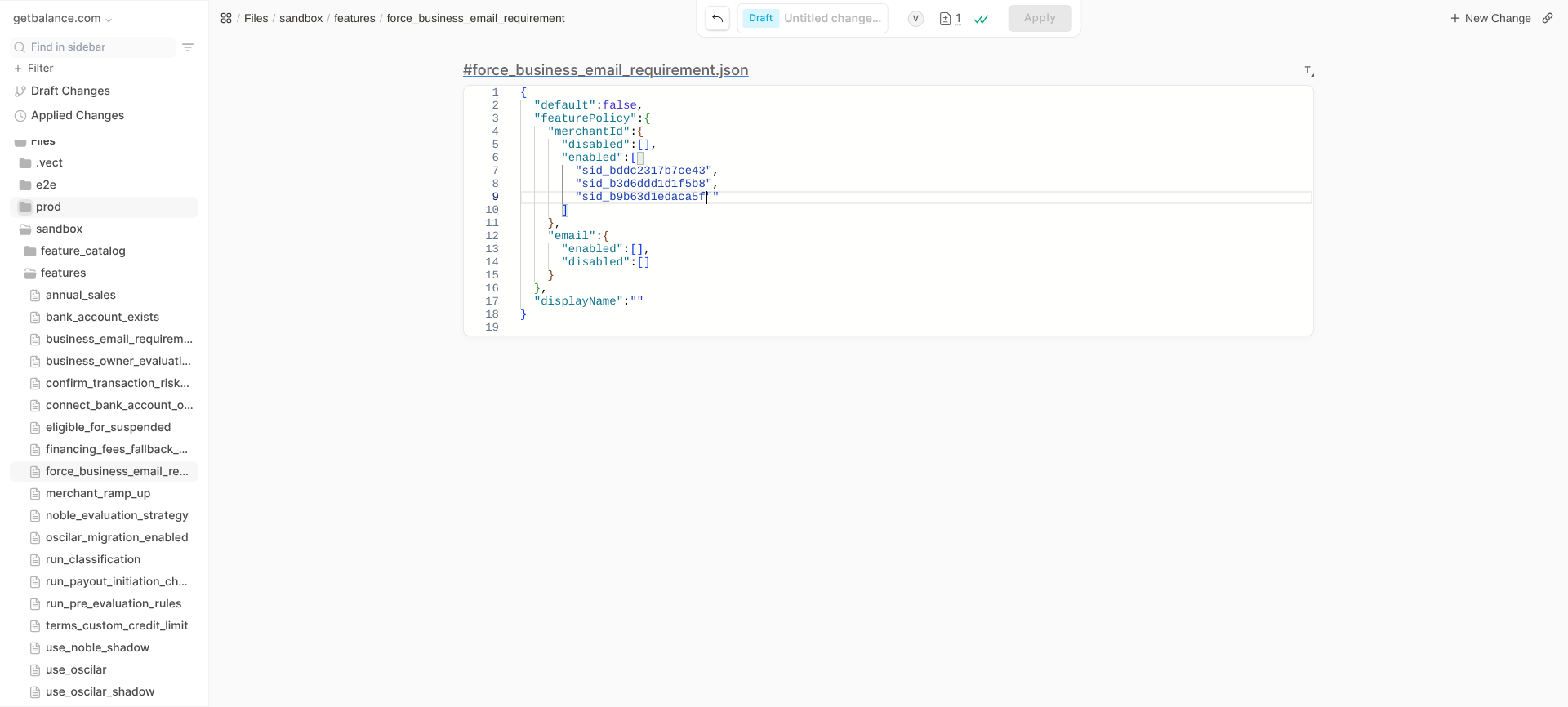 type on "{
"default": false,
"featurePolicy": {
"merchantId": {
"disabled": [],
"enabled": [
"sid_bddc2317b7ce43",
"sid_b3d6ddd1d1f5b8",
"sid_b9b63d1edaca5f"
]" 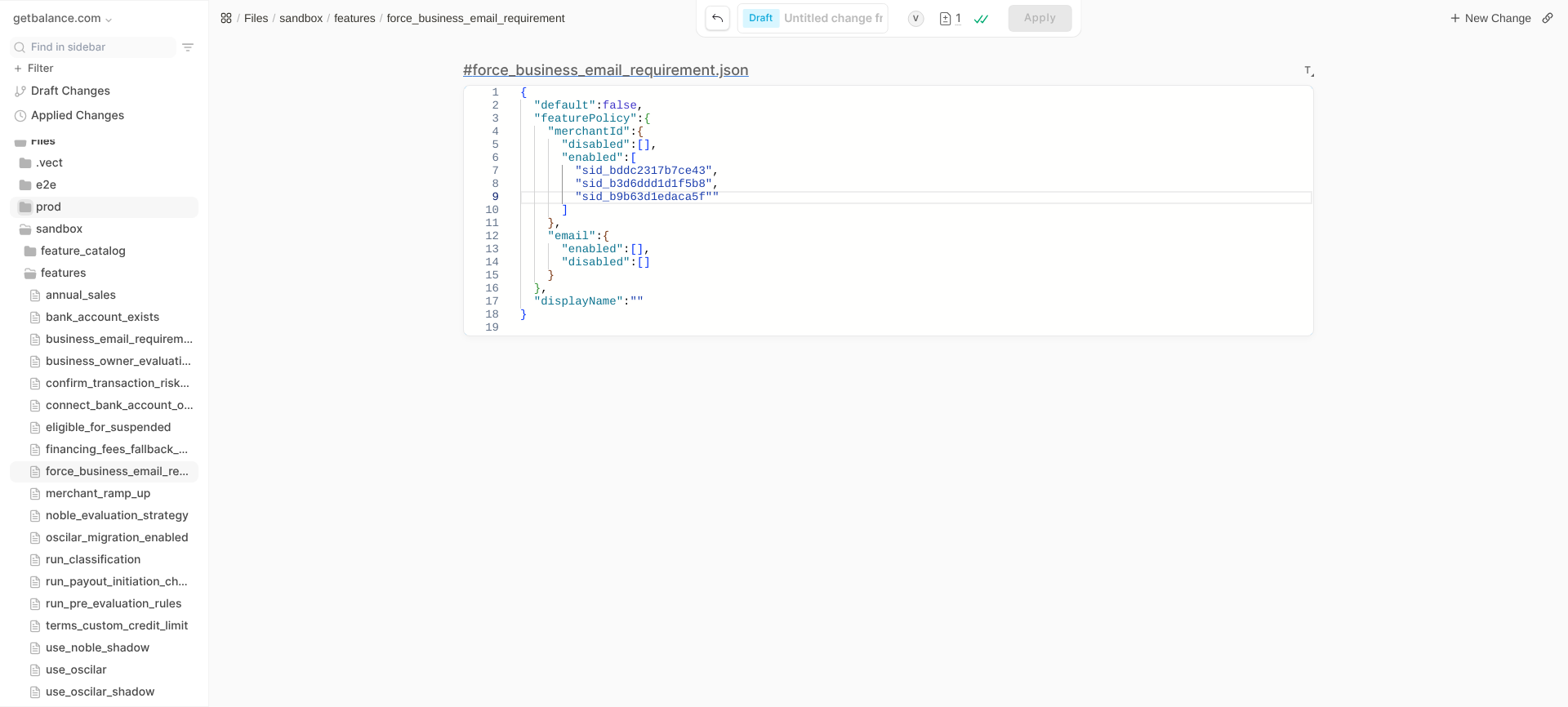 click on "Untitled change from 8/5/2025, 9:44:14 AM" at bounding box center [833, 19] 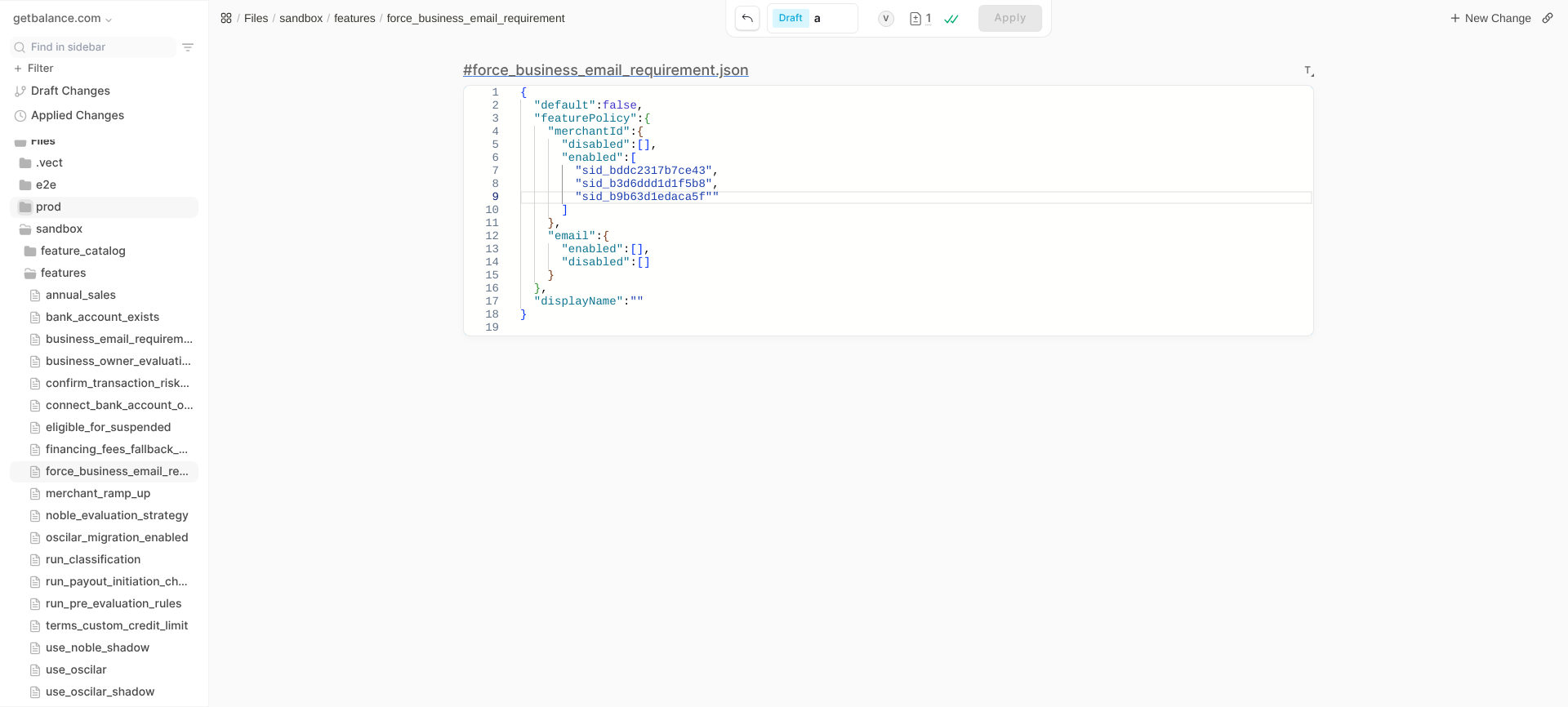 type on "ad" 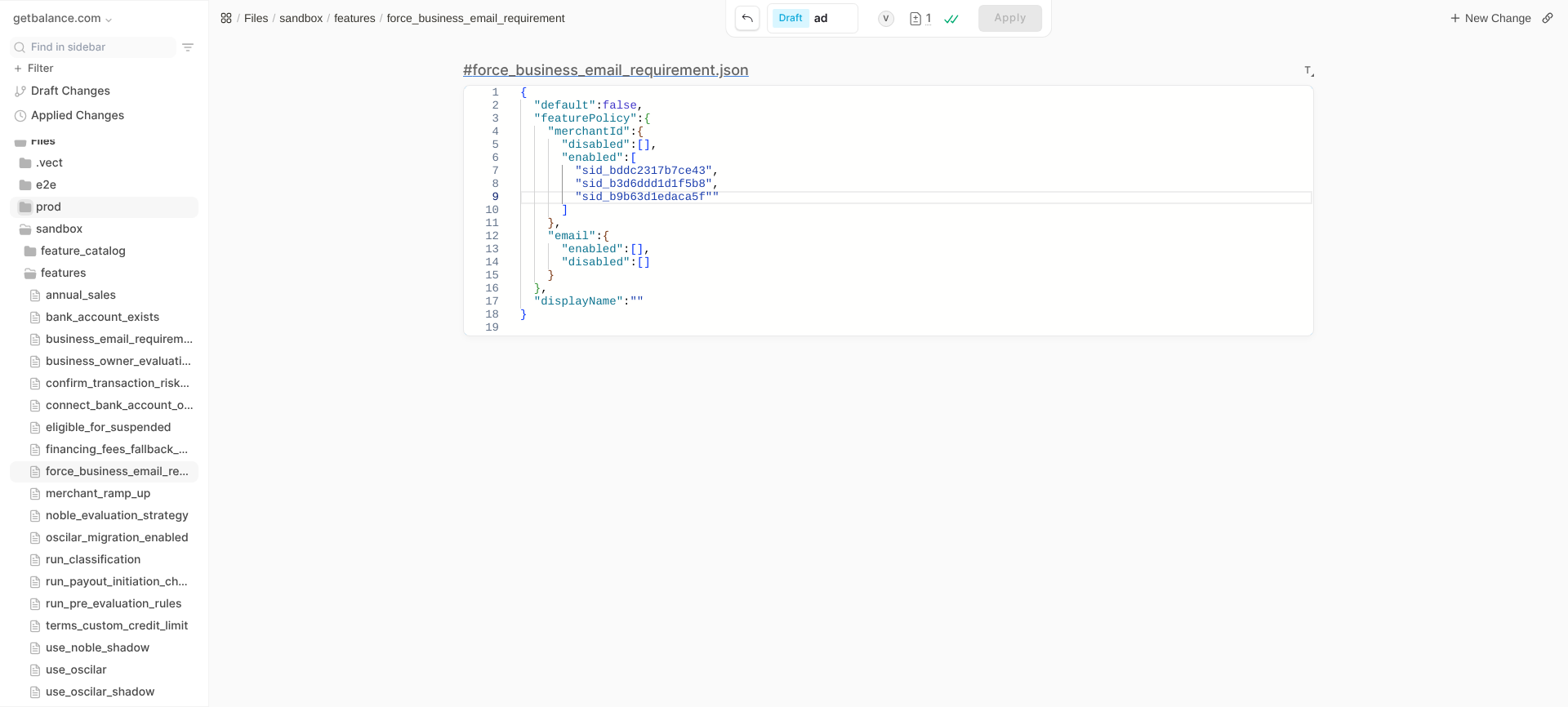 type on "add" 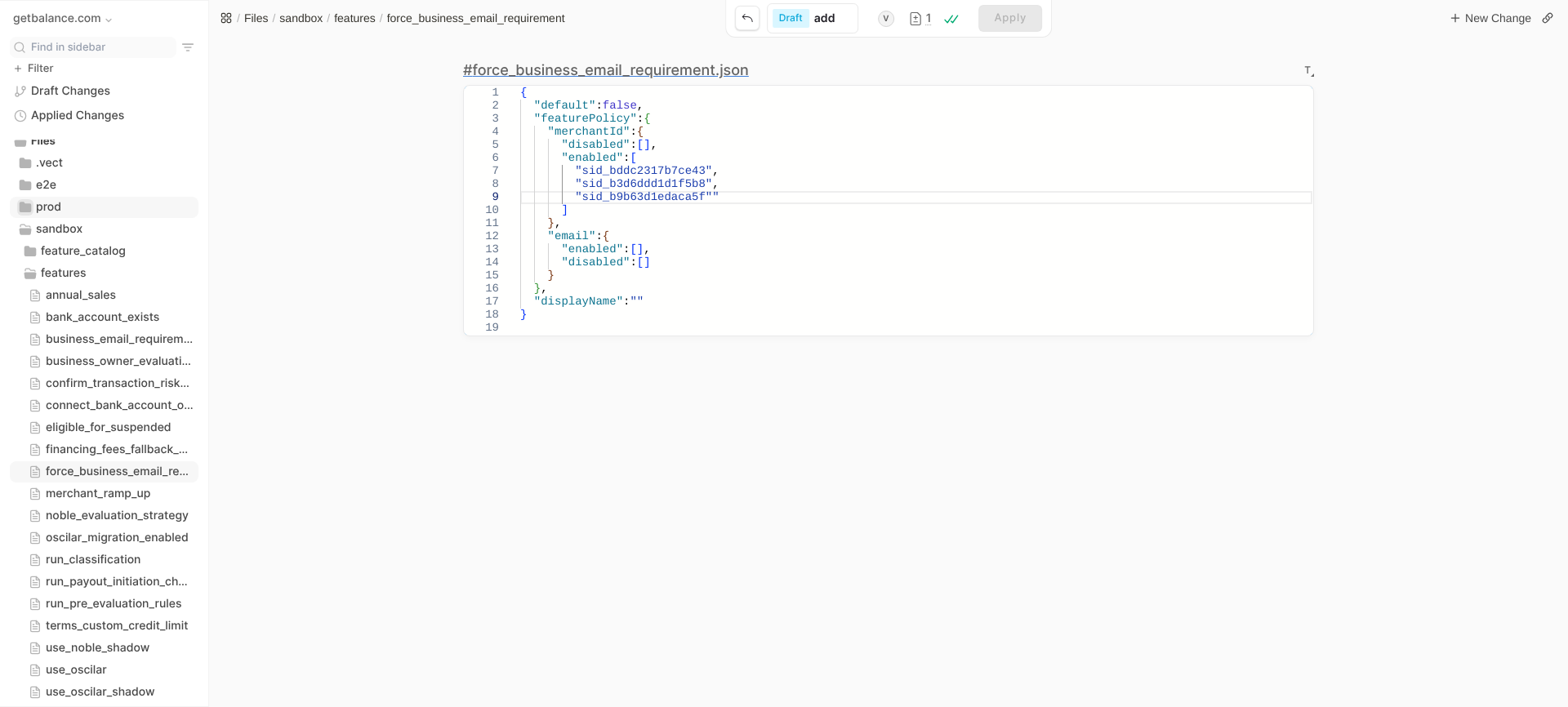 type on "add" 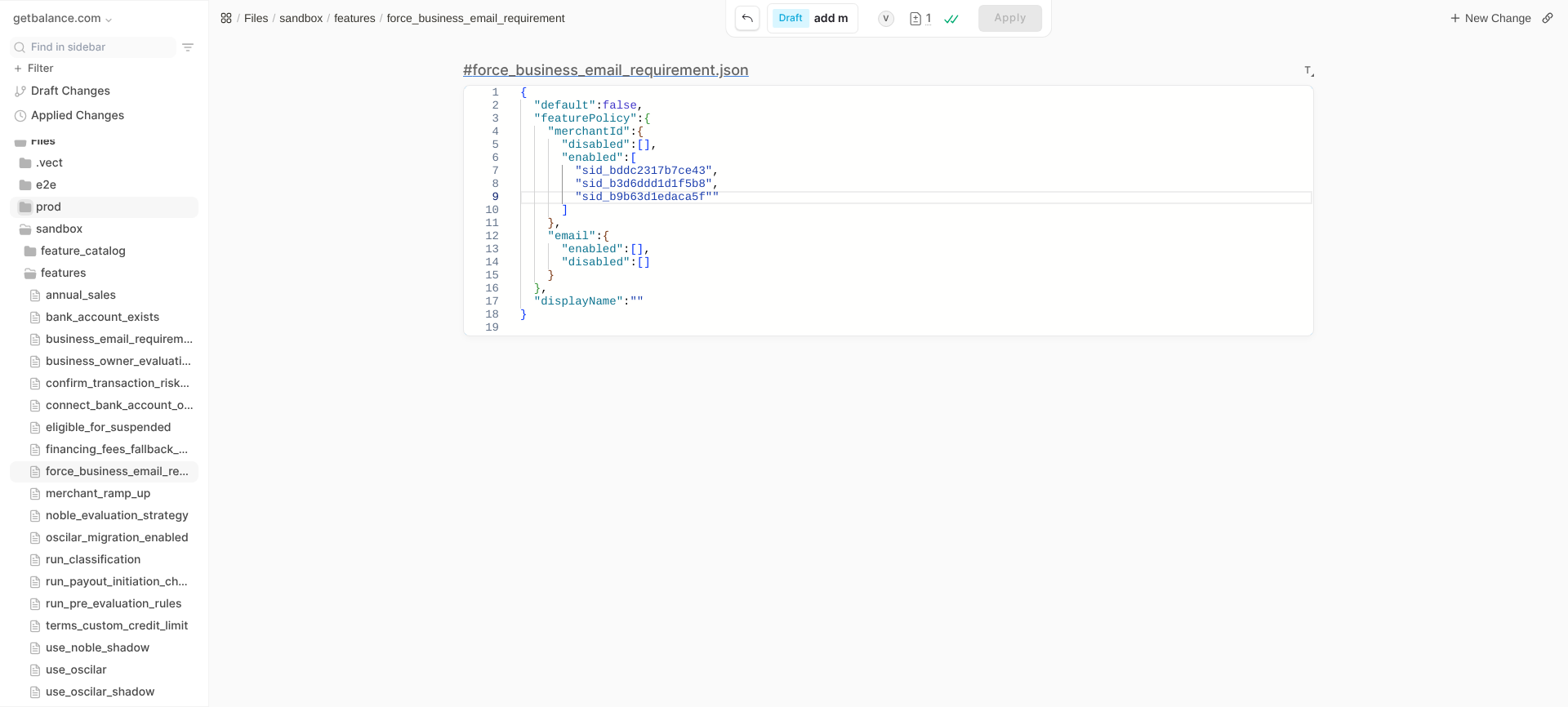 type on "add me" 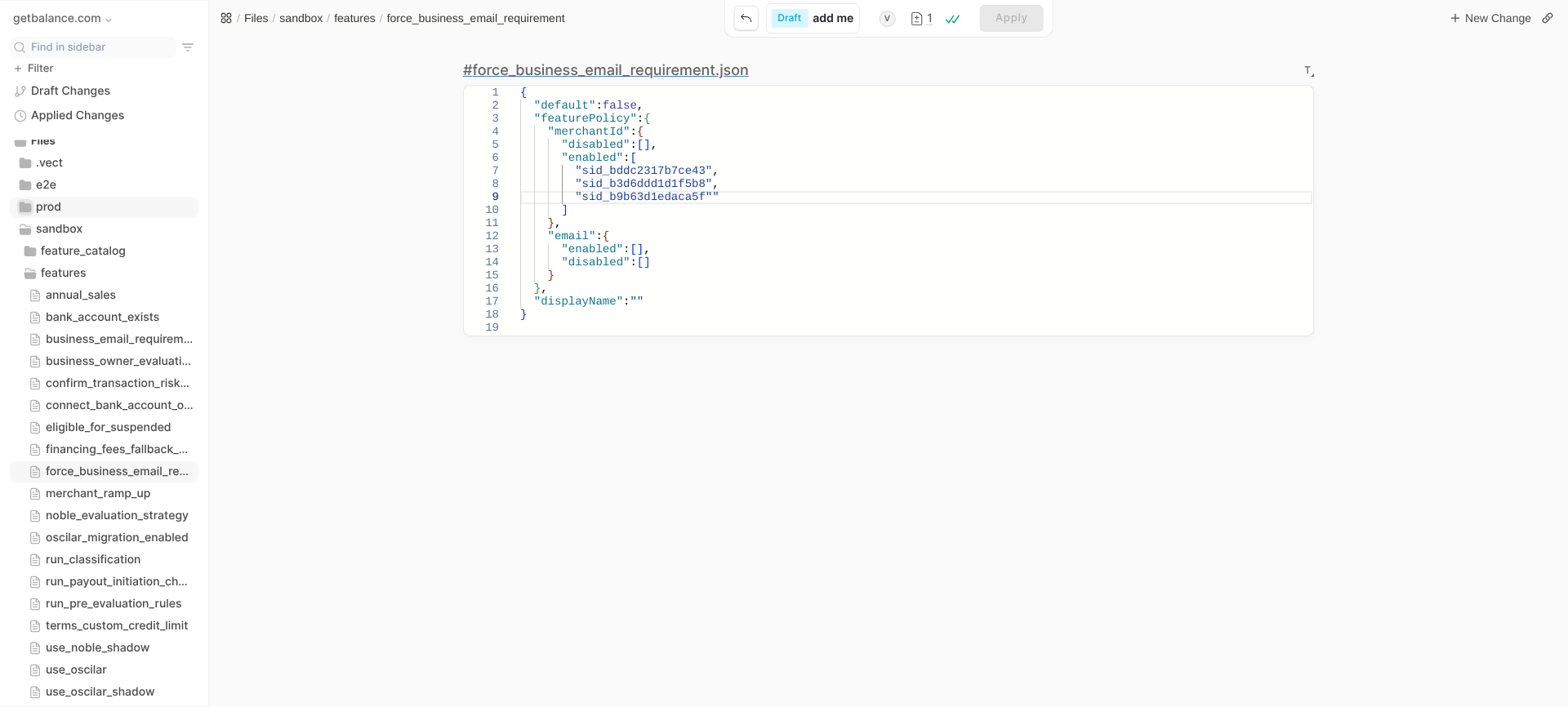 type on "add mer" 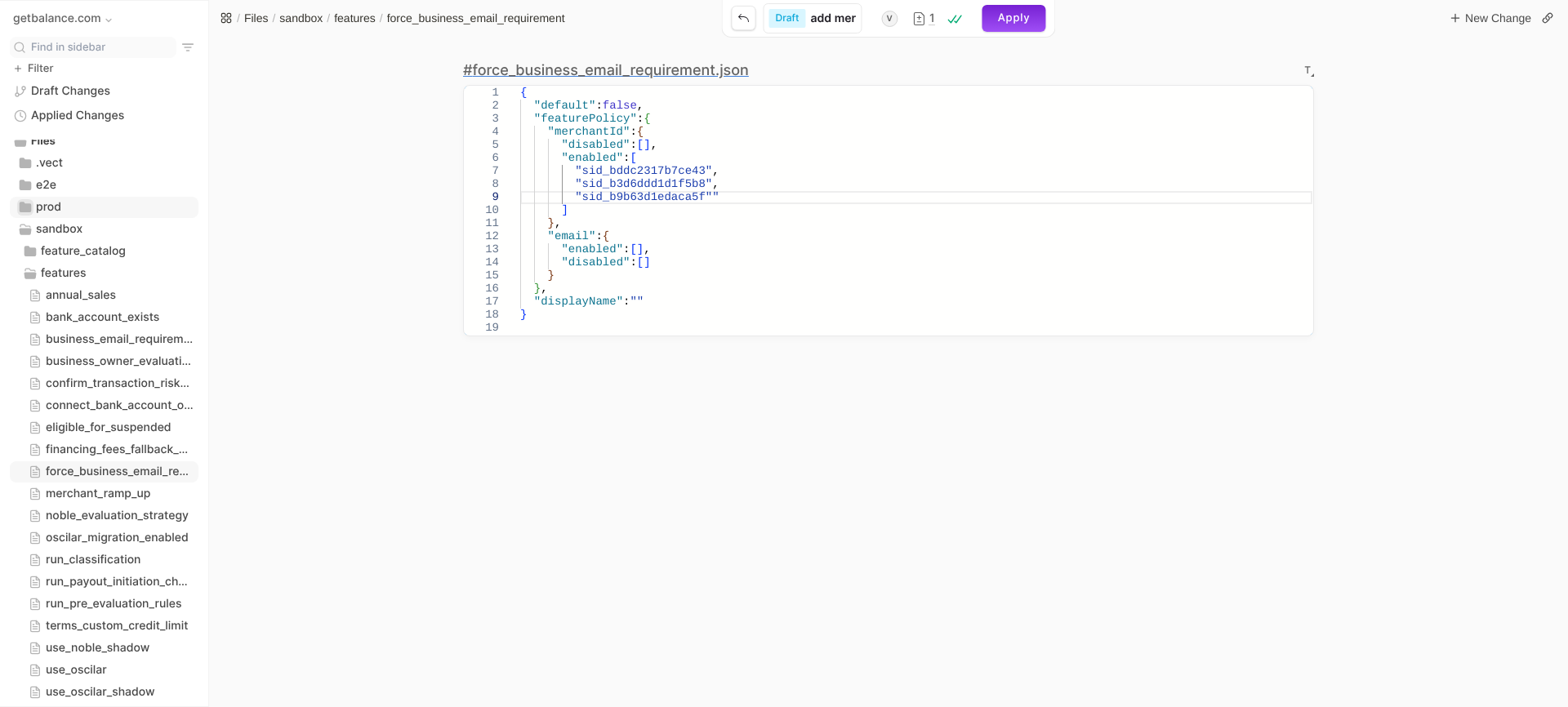 type on "add merc" 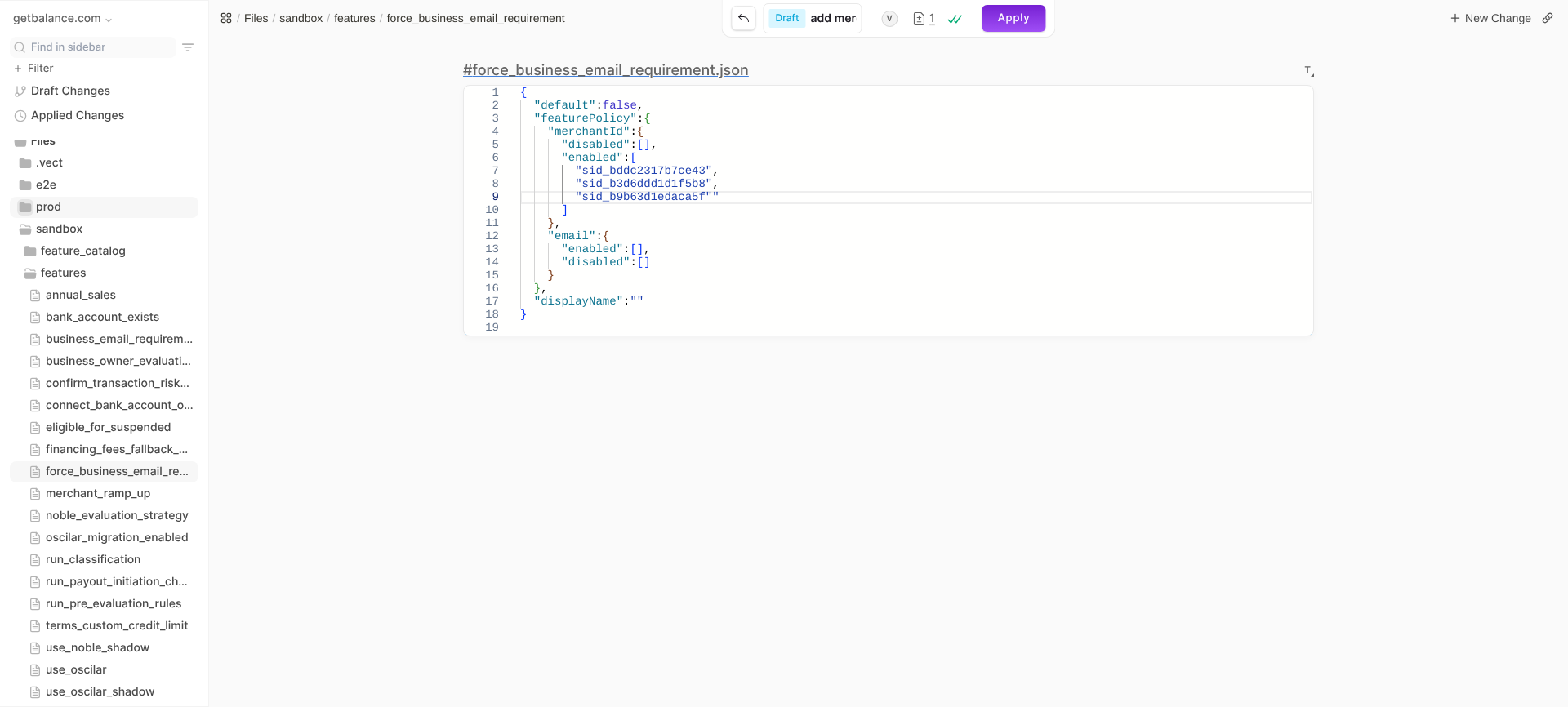 type on "add merch" 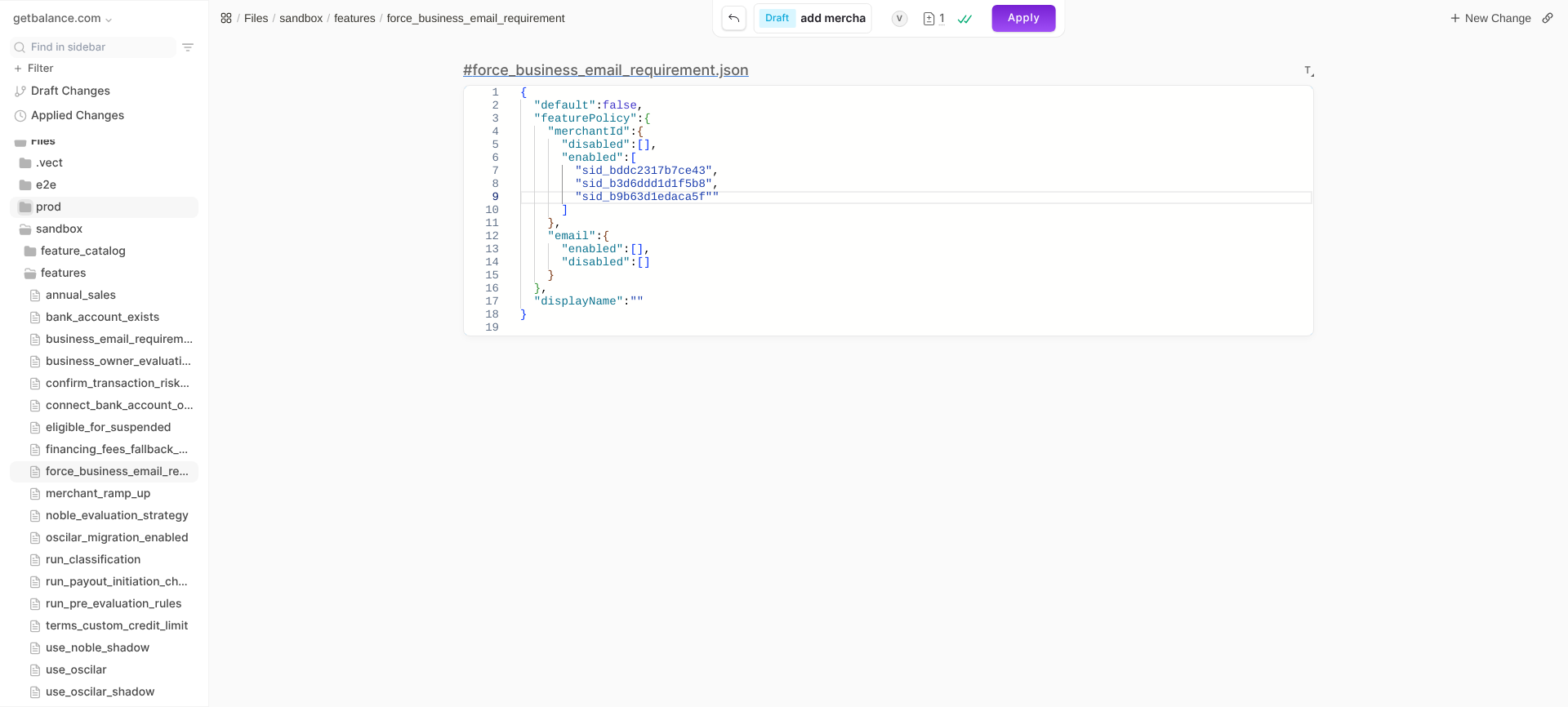 type on "add merchan" 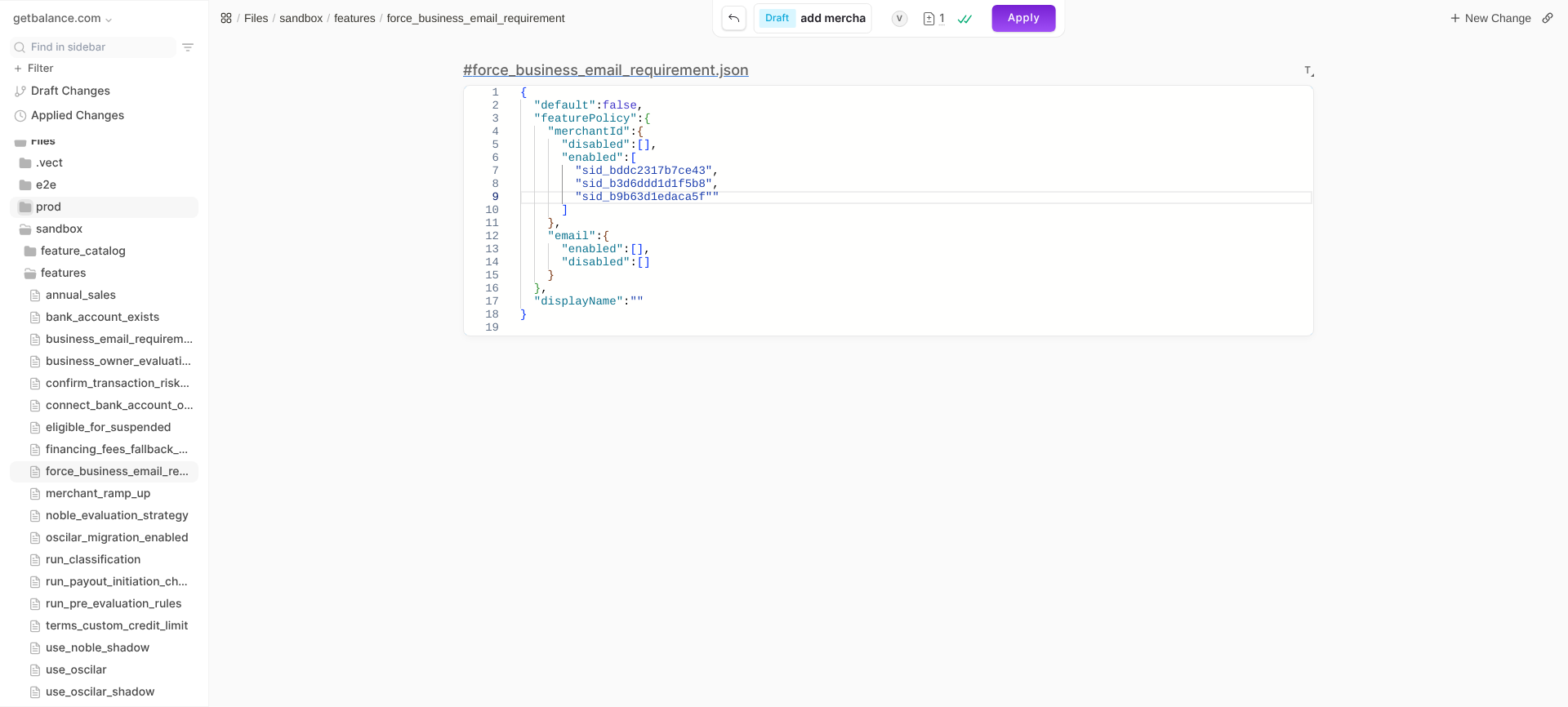 type on "add merchant" 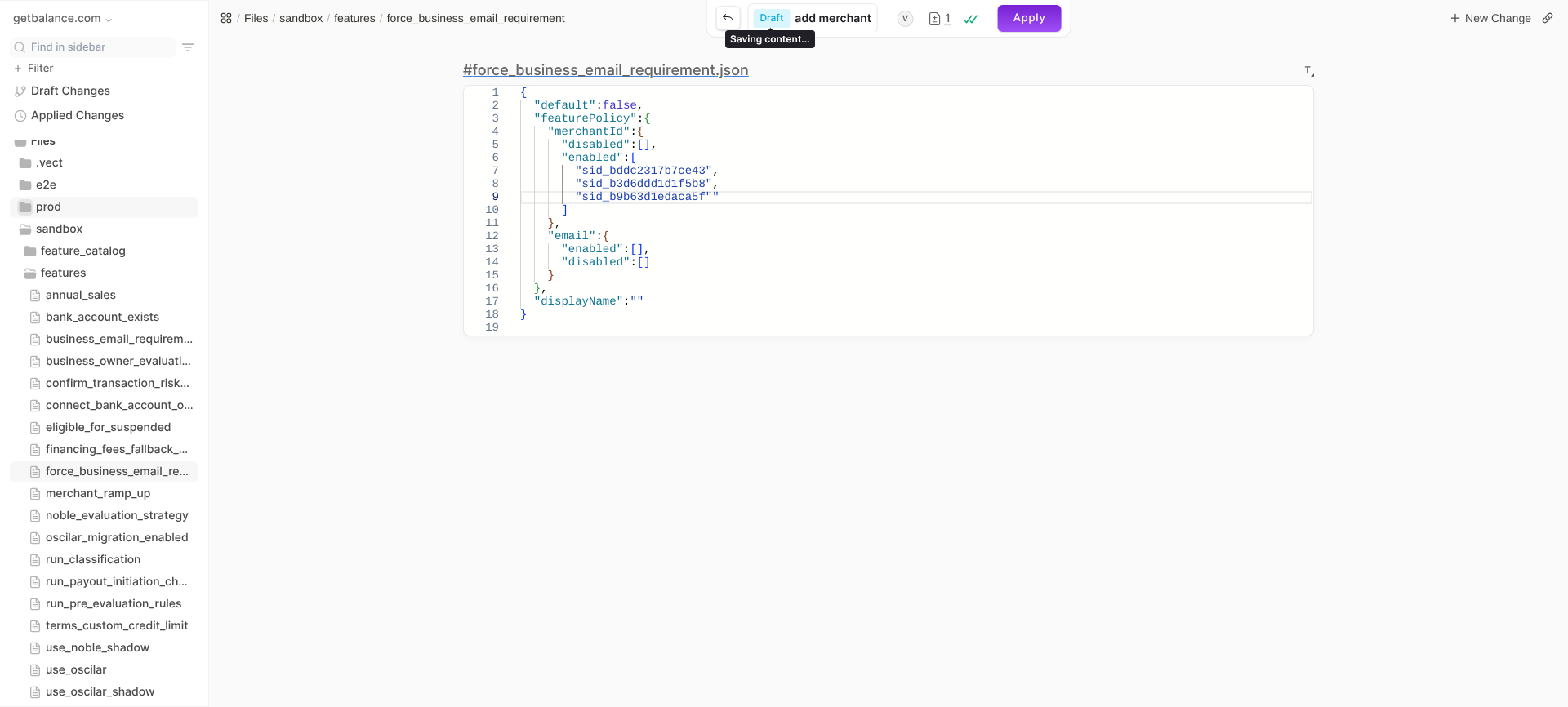 type on "add merchant t" 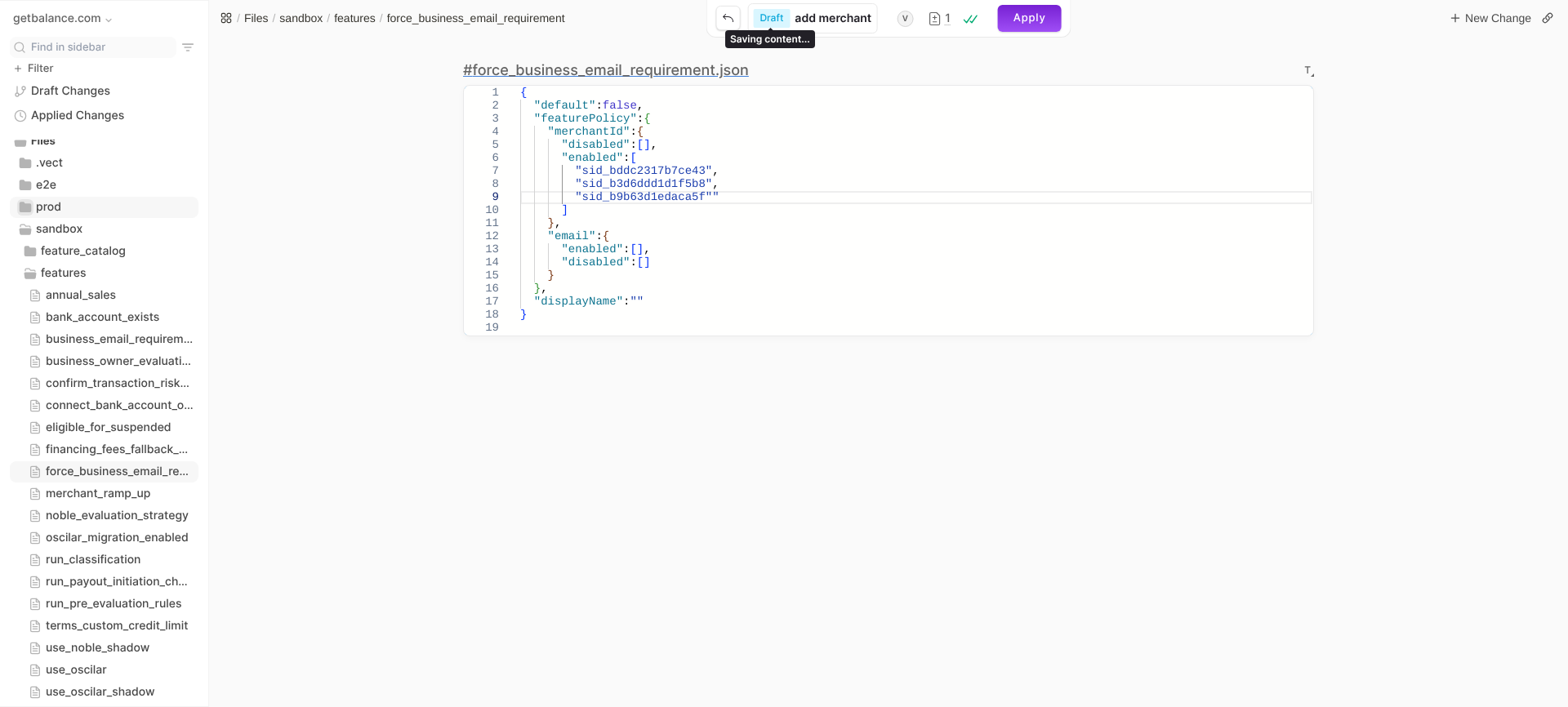 type on "add merchant to" 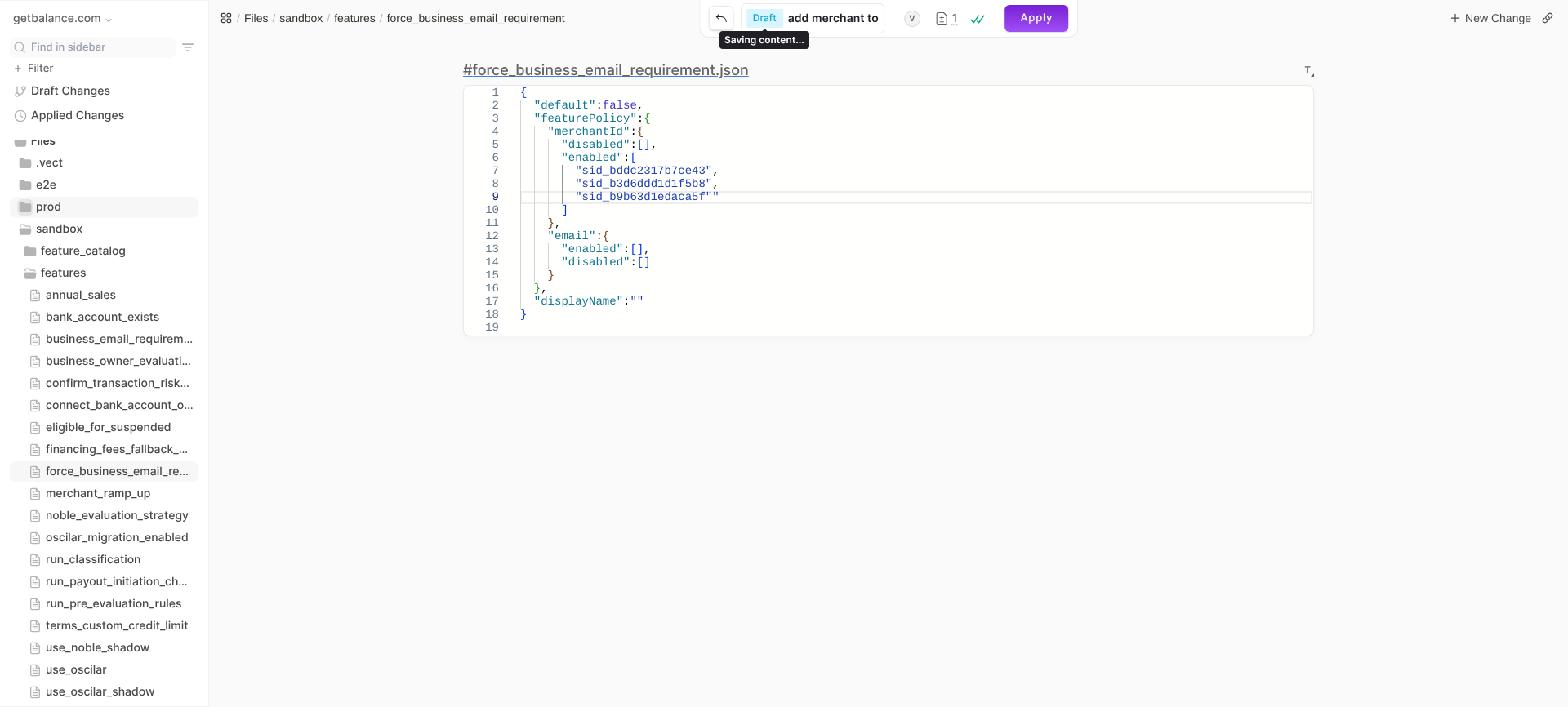 type on "add merchant to" 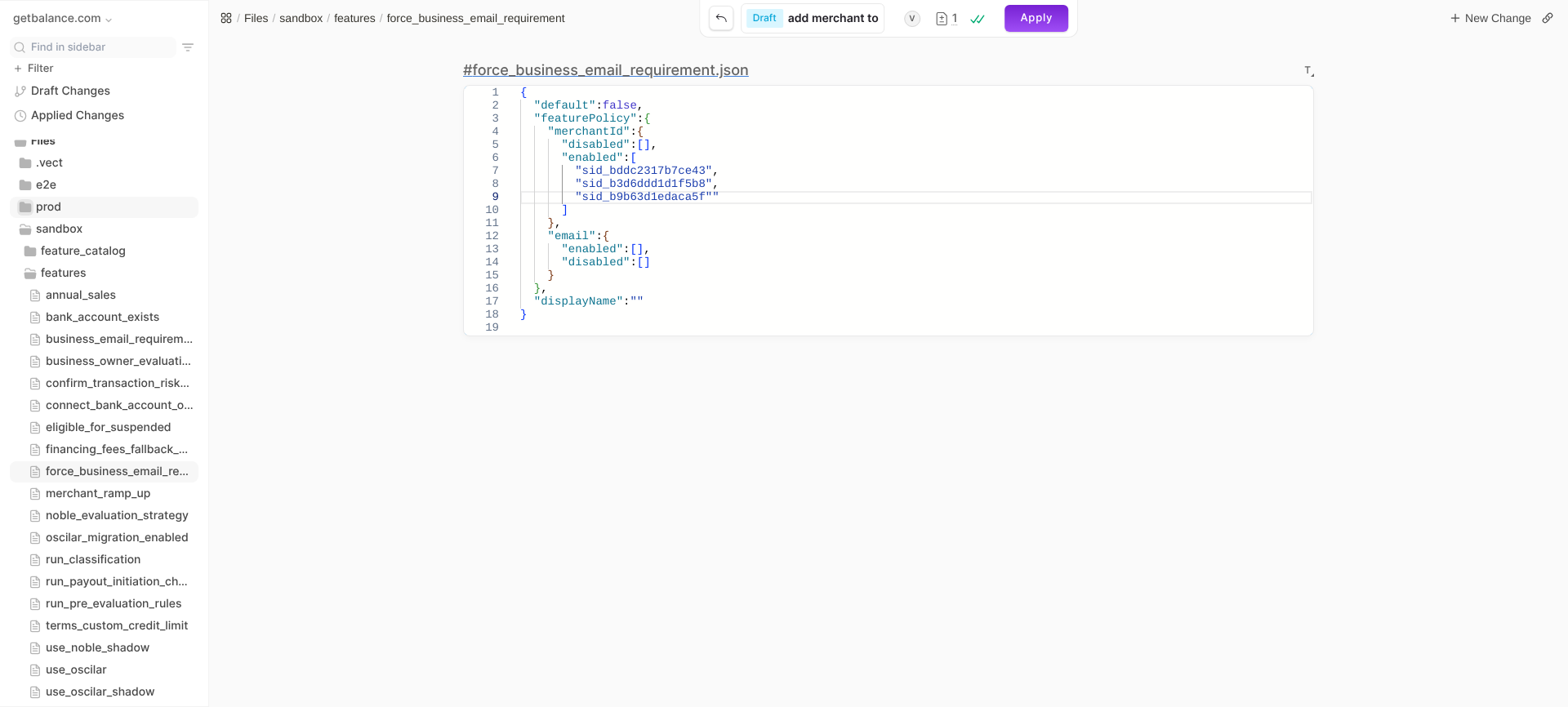 type on "add merchant to B" 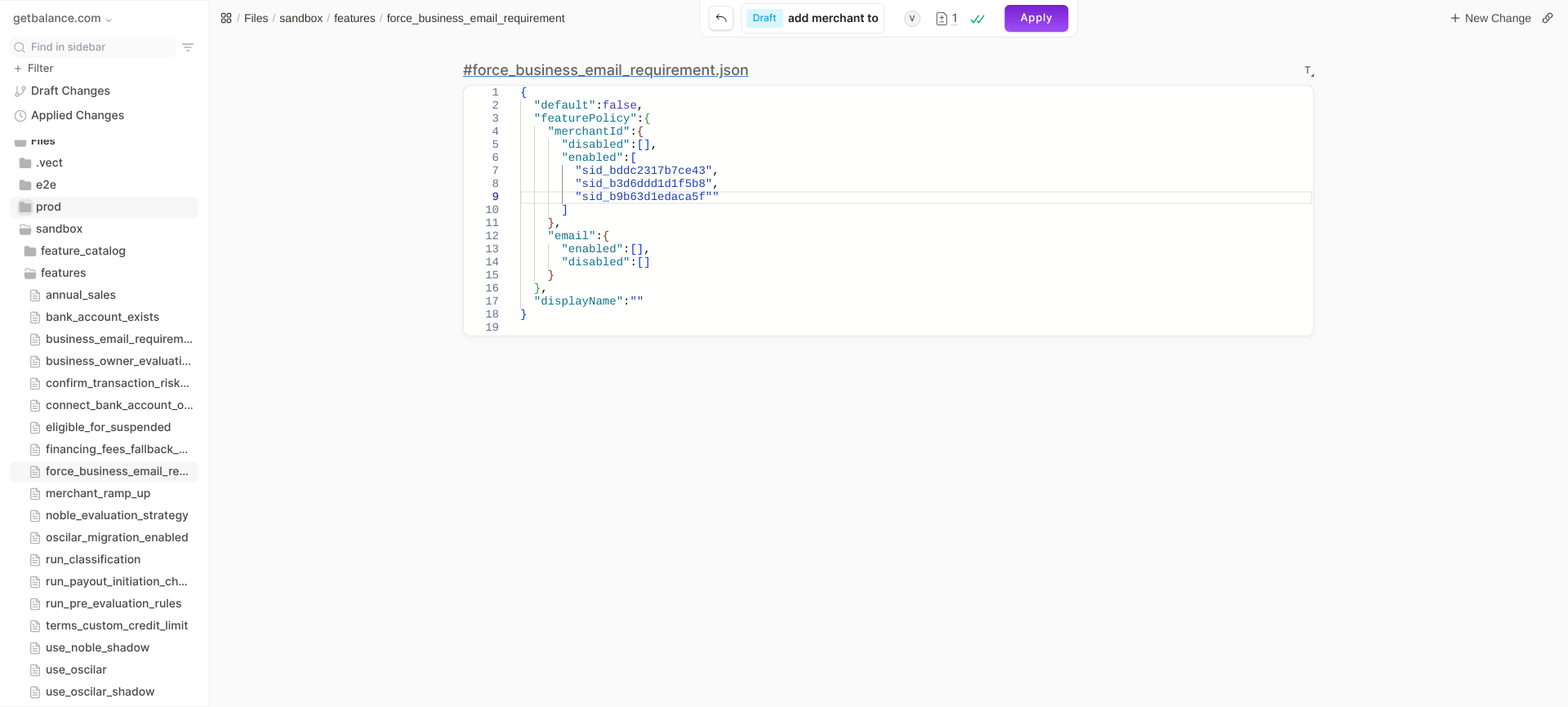 type on "add merchant to BS" 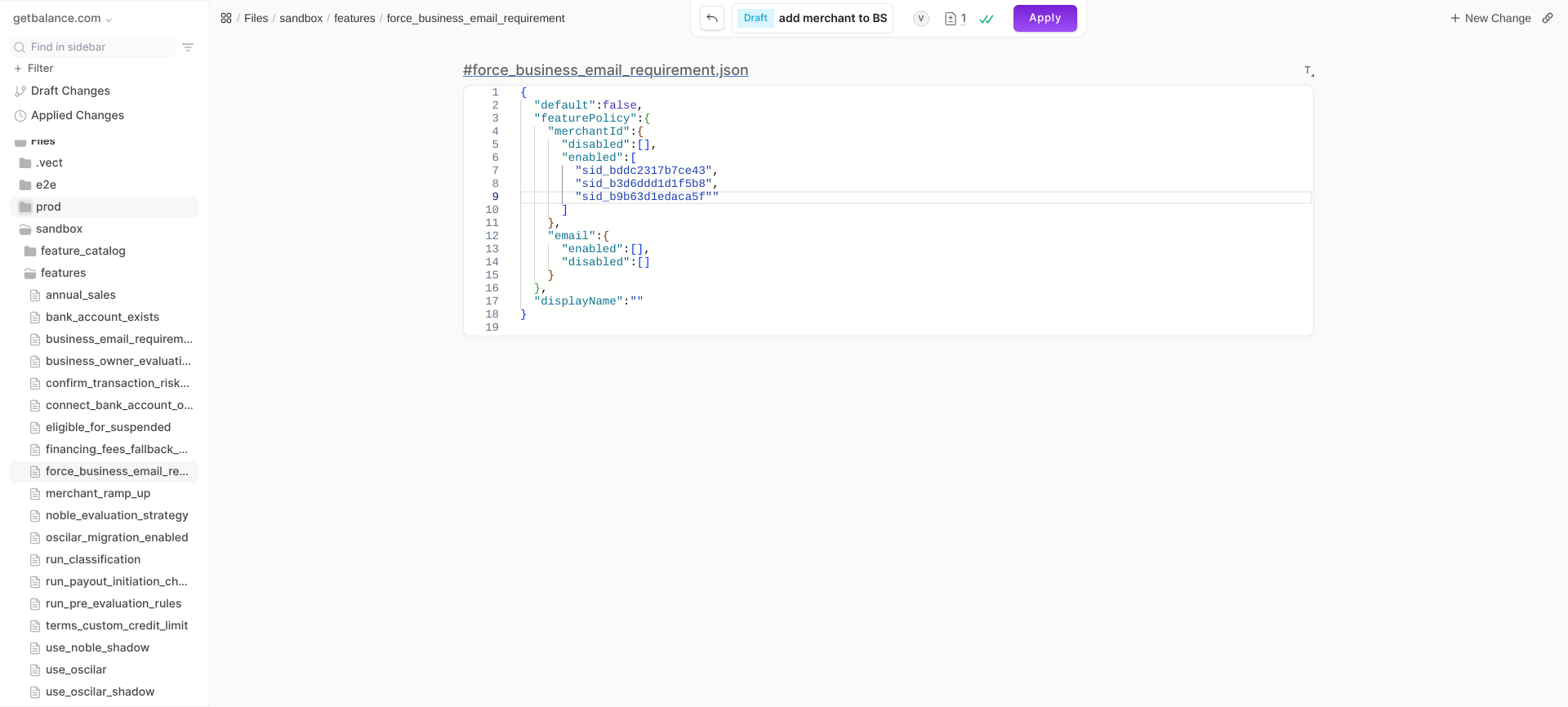 type on "add  merchant to BS" 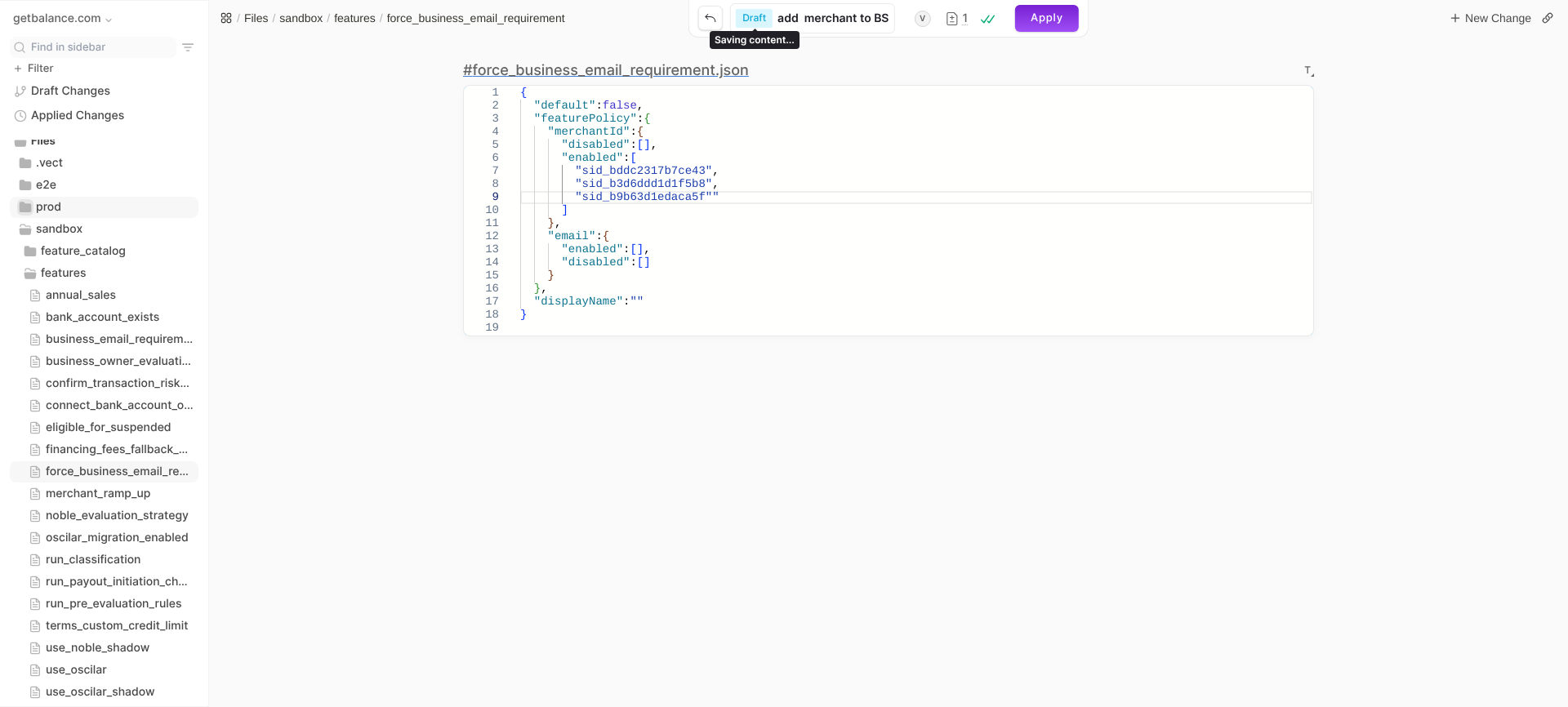 type on "add R merchant to BS" 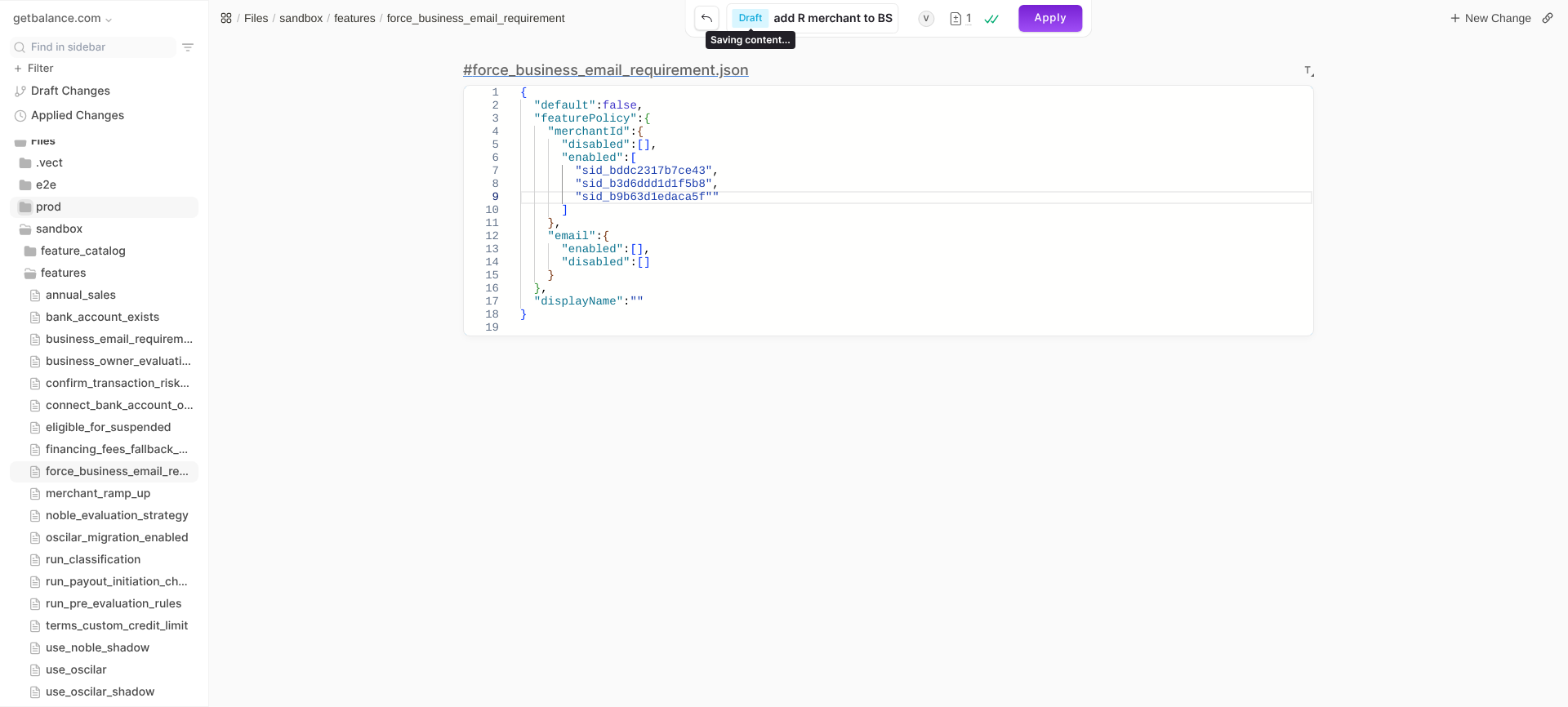 type on "add RA merchant to BS" 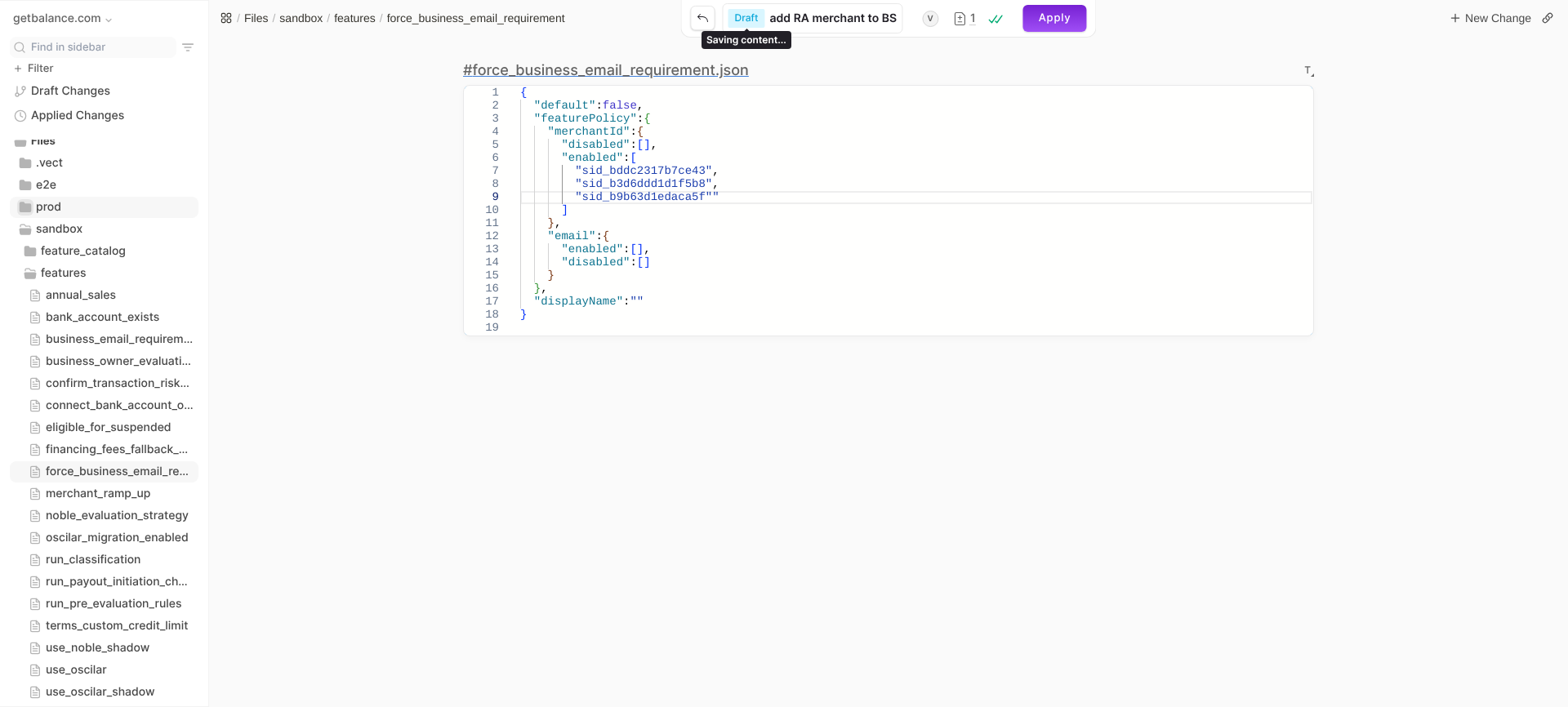 type on "add RAN merchant to BS" 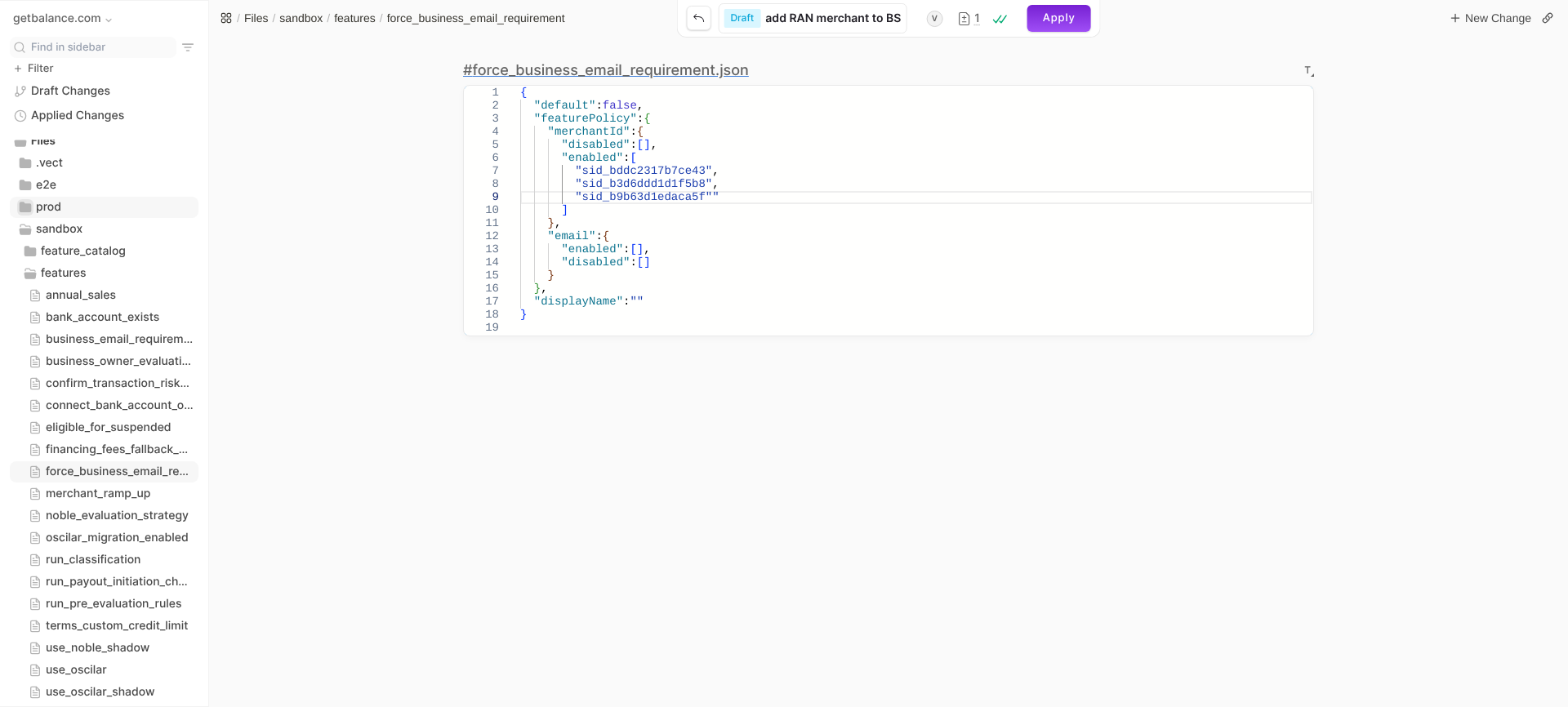 click on "getbalance.com Find in sidebar Filter Draft Changes Applied Changes Draft:   add RAN merchant to BS add RAN merchant to BS Objects Feature catalogue Feature flags Feature flag merchant Credit line adjustment Initiate payout Create transaction rule Confirm transaction rule Suspension snooze list Qualification workflows Decline reason Decline reason values Files Files .vect .vect e2e e2e prod prod sandbox sandbox feature_catalog feature_catalog features features annual_sales annual_sales bank_account_exists bank_account_exists business_email_requirement_enabled business_email_requirement_enabled business_owner_evaluation business_owner_evaluation confirm_transaction_risk_platform confirm_transaction_risk_platform connect_bank_account_only connect_bank_account_only eligible_for_suspended eligible_for_suspended financing_fees_fallback_enabled financing_fees_fallback_enabled force_business_email_requirement force_business_email_requirement merchant_ramp_up merchant_ramp_up noble_evaluation_strategy stage" at bounding box center [784, 0] 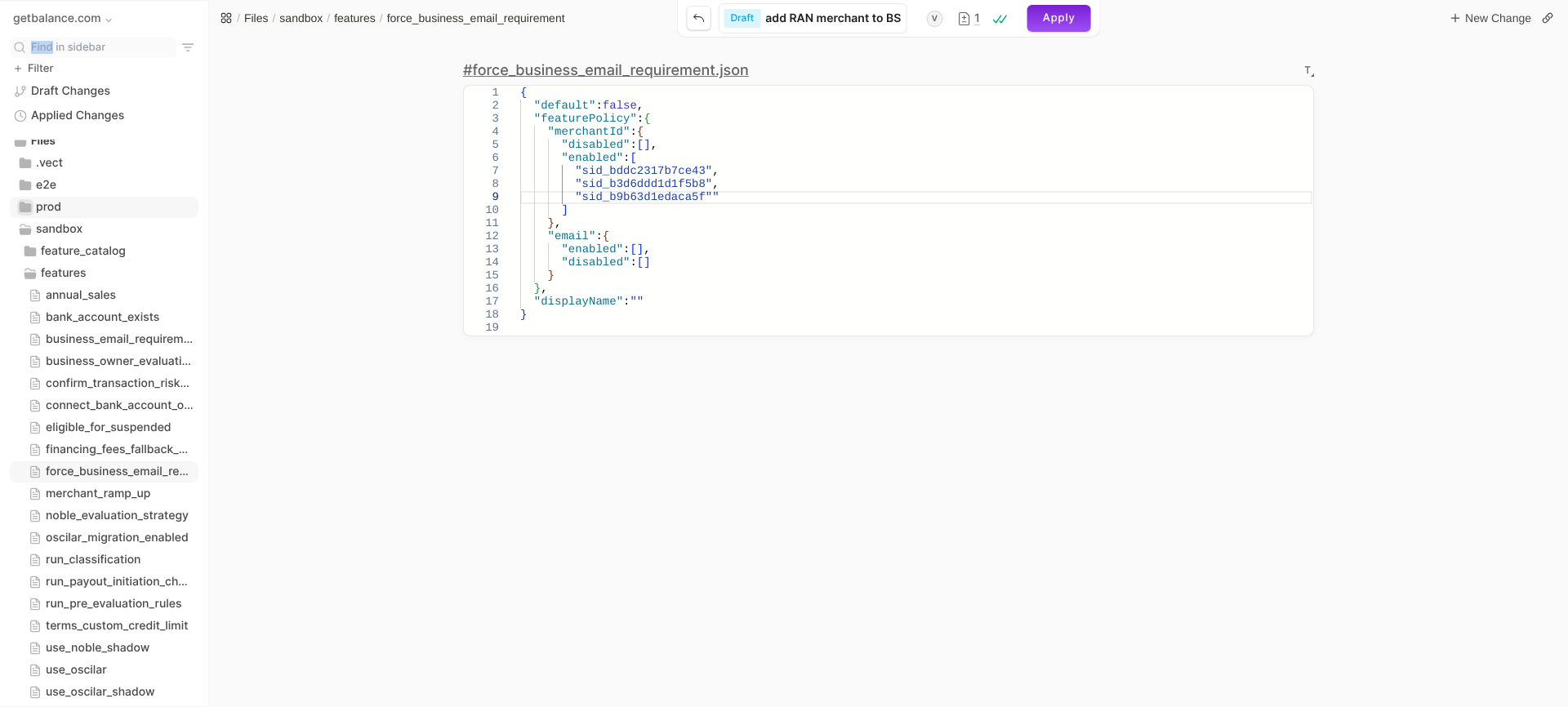 click on "getbalance.com Find in sidebar Filter Draft Changes Applied Changes Draft:   add RAN merchant to BS add RAN merchant to BS Objects Feature catalogue Feature flags Feature flag merchant Credit line adjustment Initiate payout Create transaction rule Confirm transaction rule Suspension snooze list Qualification workflows Decline reason Decline reason values Files Files .vect .vect e2e e2e prod prod sandbox sandbox feature_catalog feature_catalog features features annual_sales annual_sales bank_account_exists bank_account_exists business_email_requirement_enabled business_email_requirement_enabled business_owner_evaluation business_owner_evaluation confirm_transaction_risk_platform confirm_transaction_risk_platform connect_bank_account_only connect_bank_account_only eligible_for_suspended eligible_for_suspended financing_fees_fallback_enabled financing_fees_fallback_enabled force_business_email_requirement force_business_email_requirement merchant_ramp_up merchant_ramp_up noble_evaluation_strategy stage" at bounding box center (784, 0) 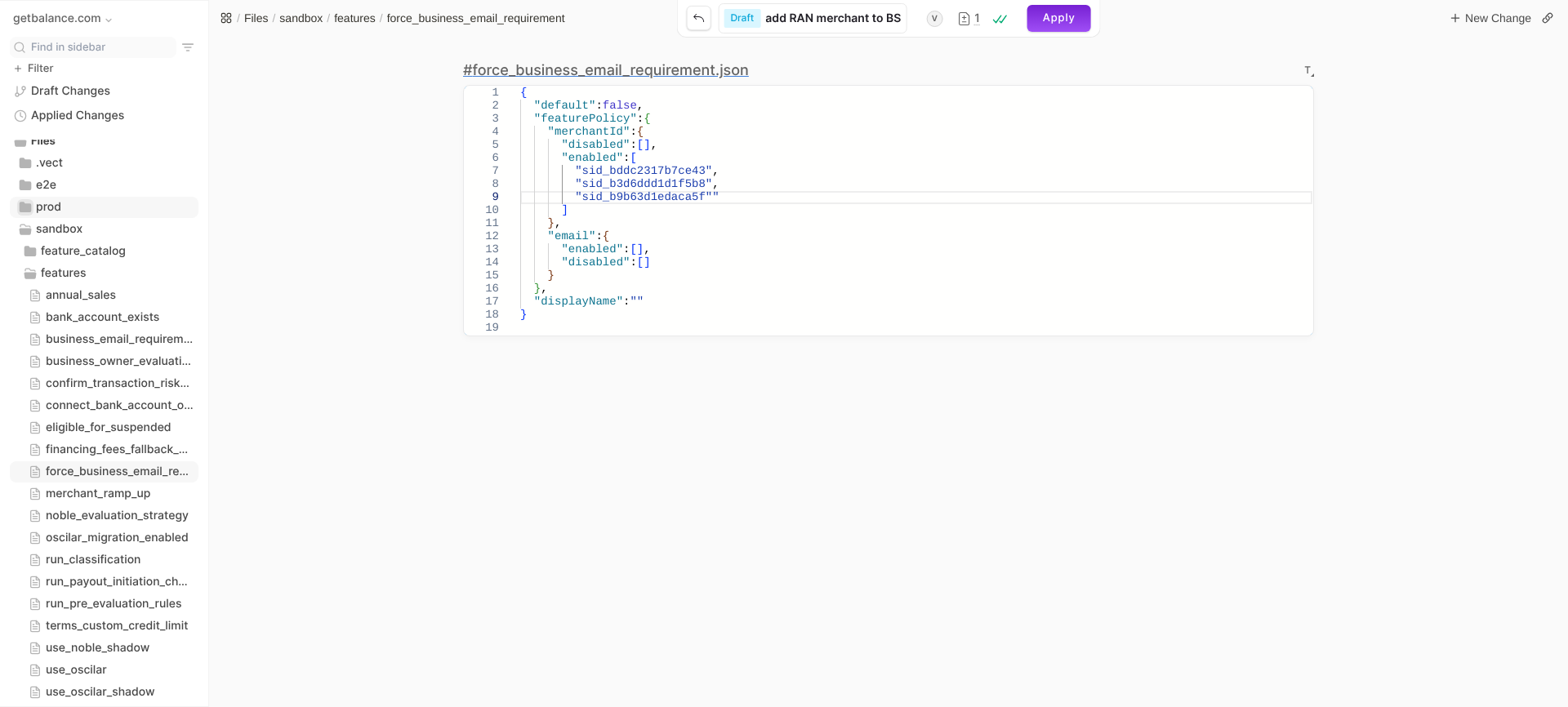 click on "add RAN merchant to BS" at bounding box center (833, 19) 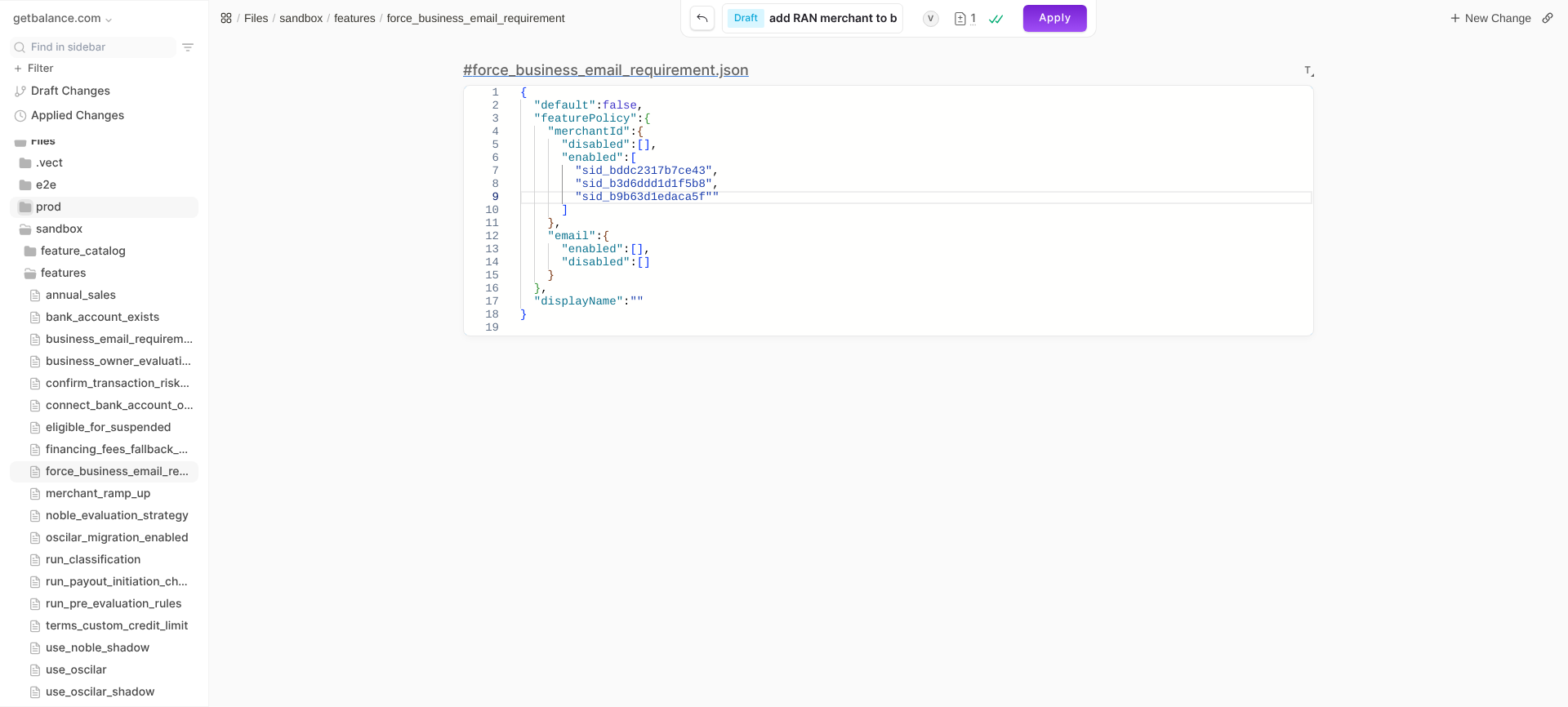 type on "add RAN merchant to bu" 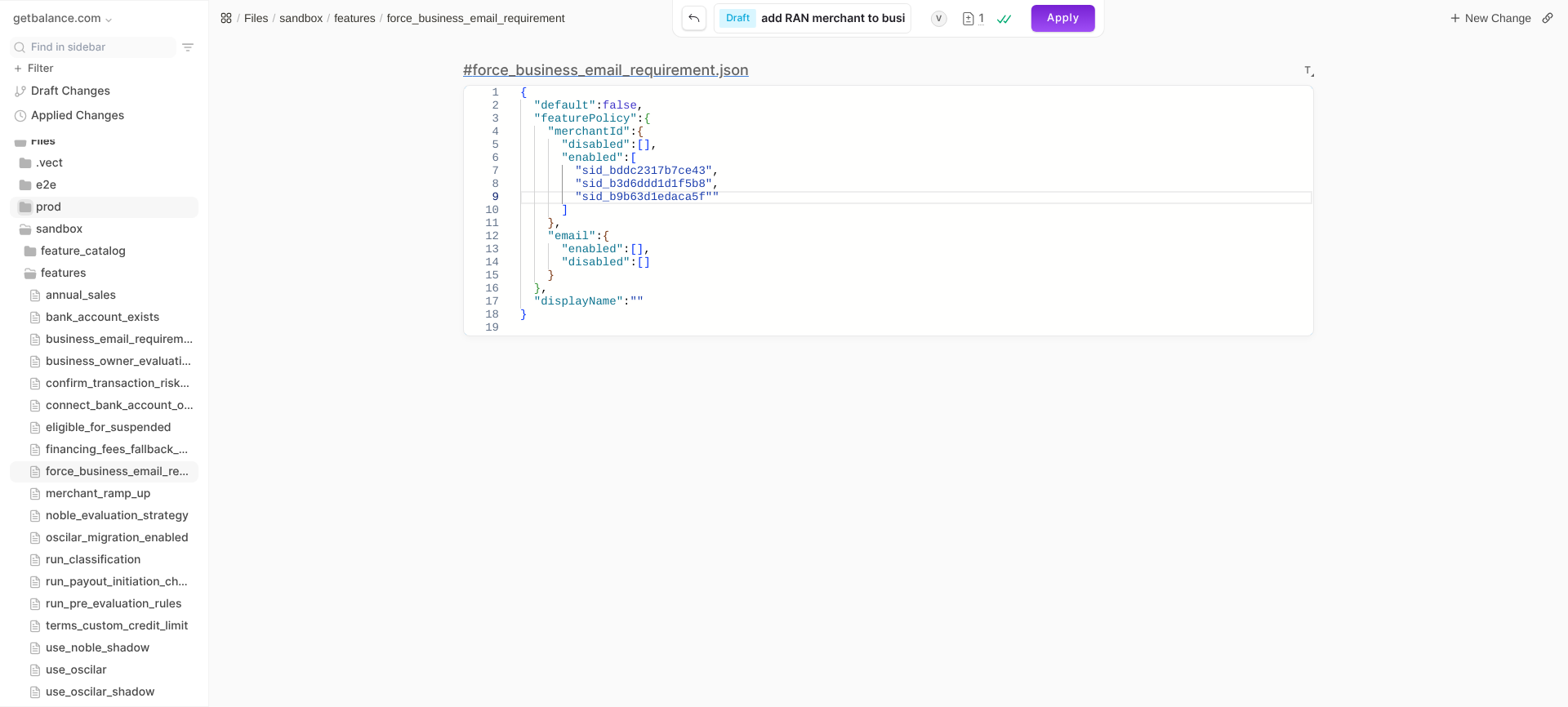 type on "add RAN merchant to busin" 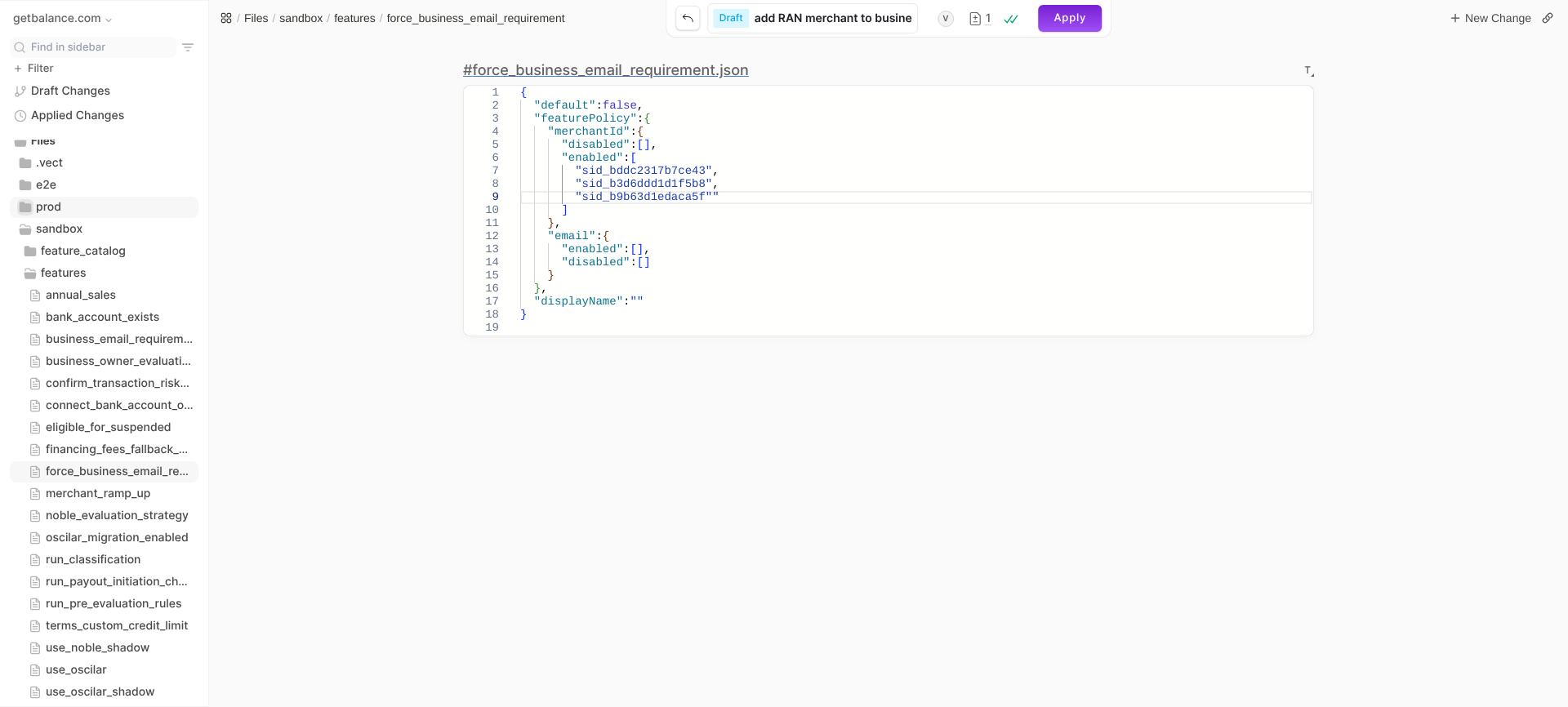 type on "add RAN merchant to busines" 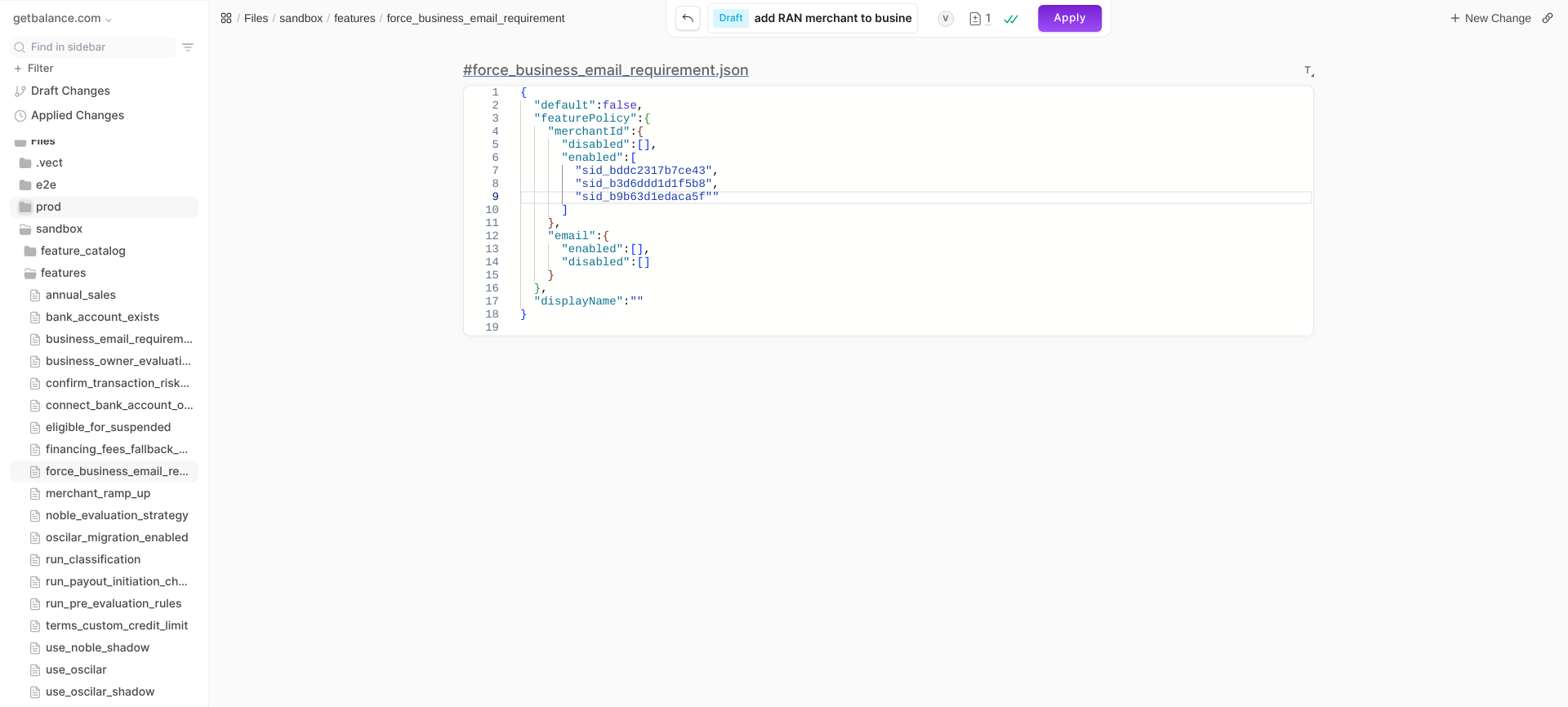 type on "add RAN merchant to business" 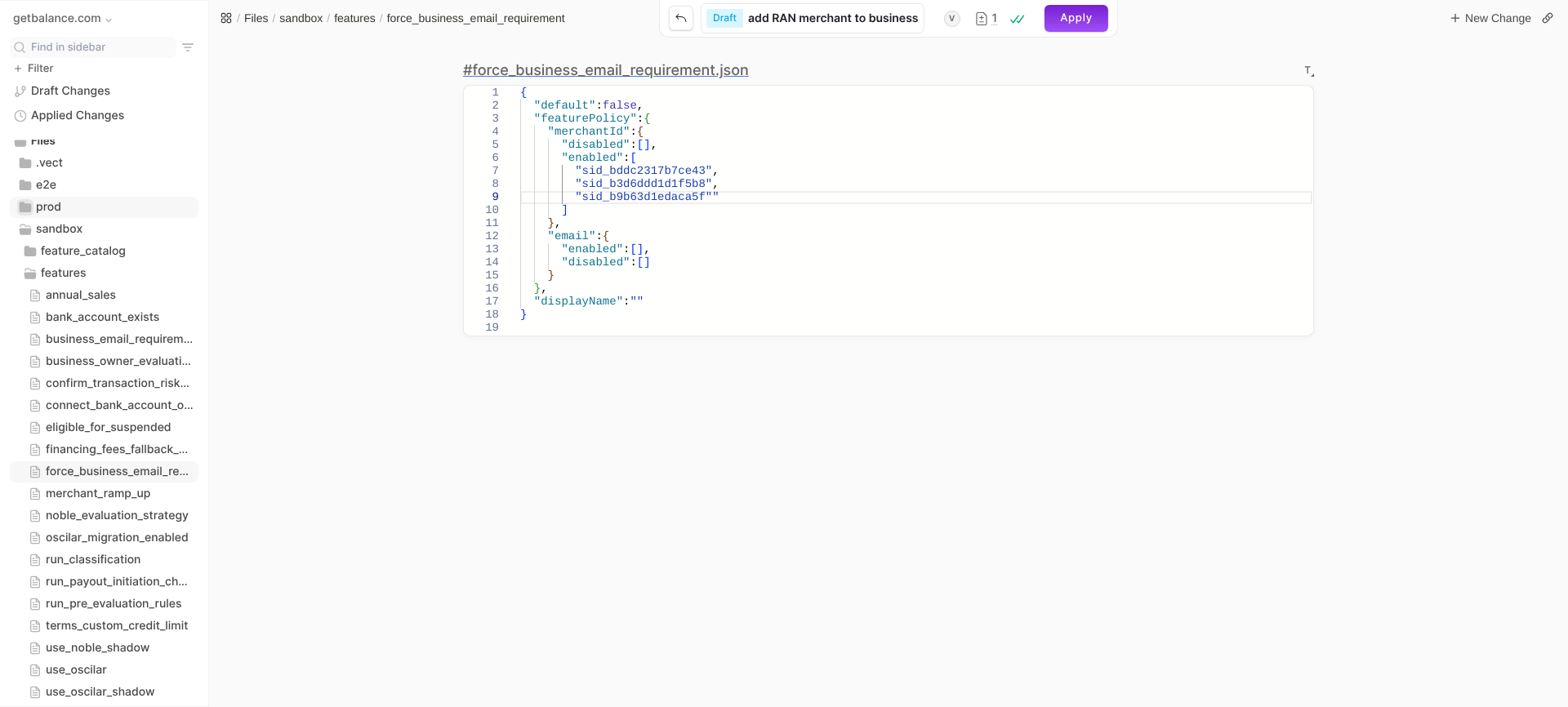 type on "add RAN merchant to business e" 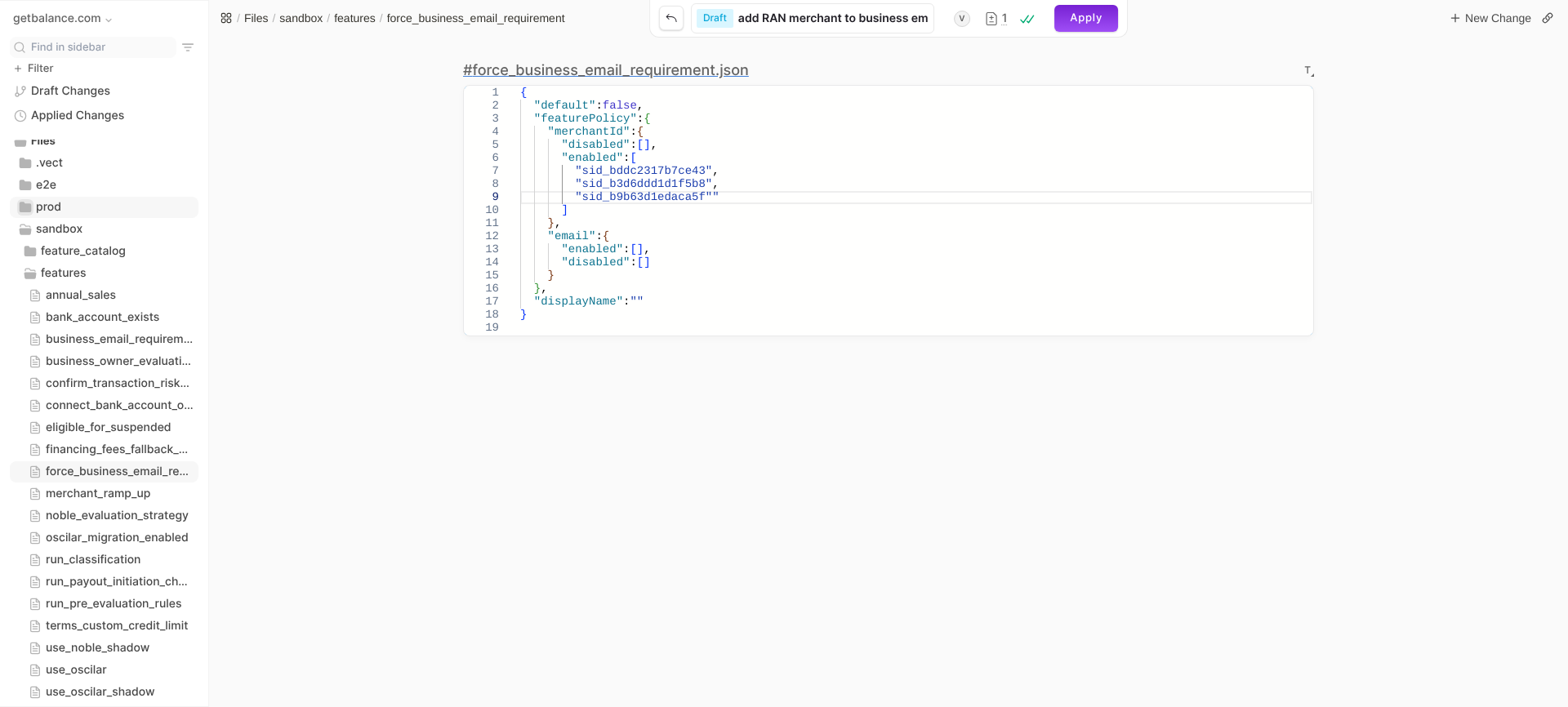 type on "add RAN merchant to business ema" 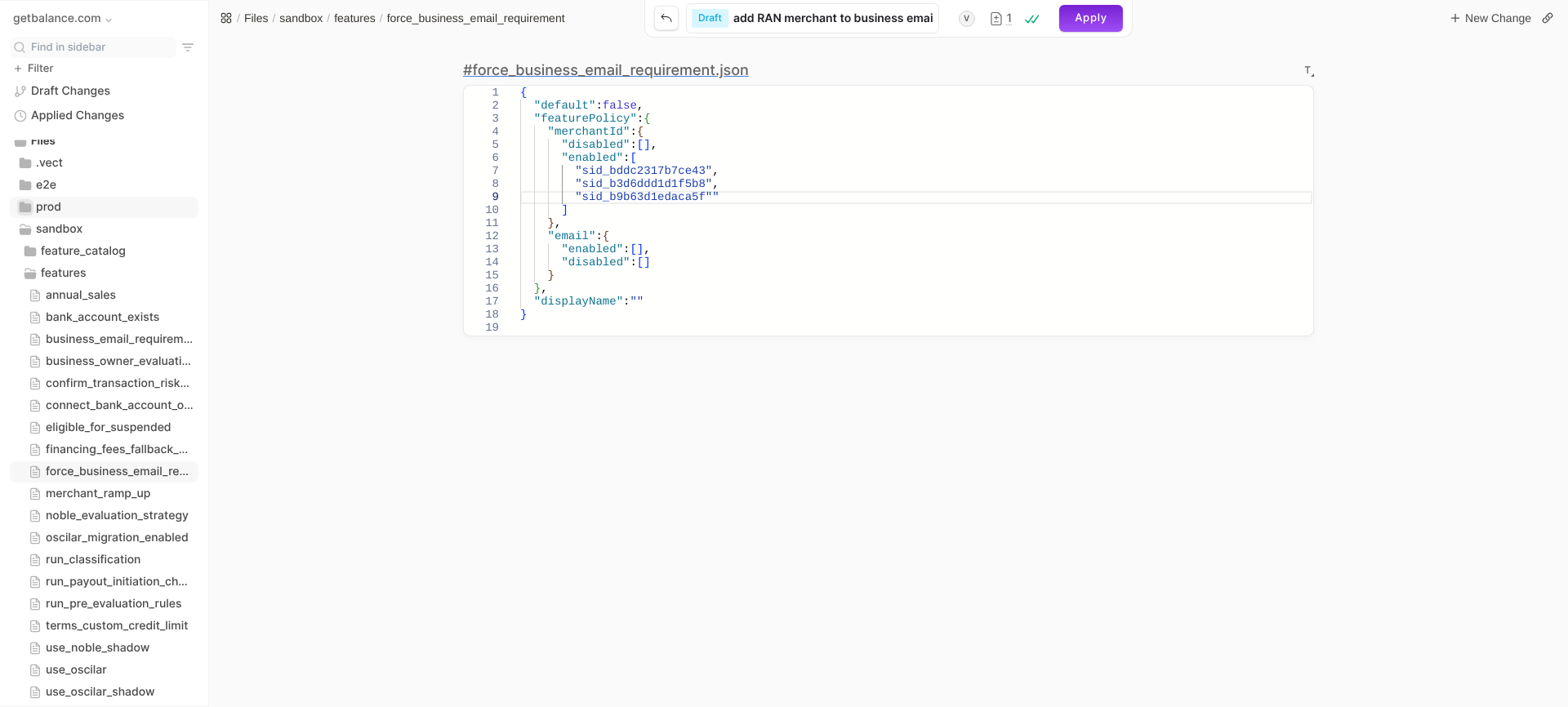 type on "add RAN merchant to business email" 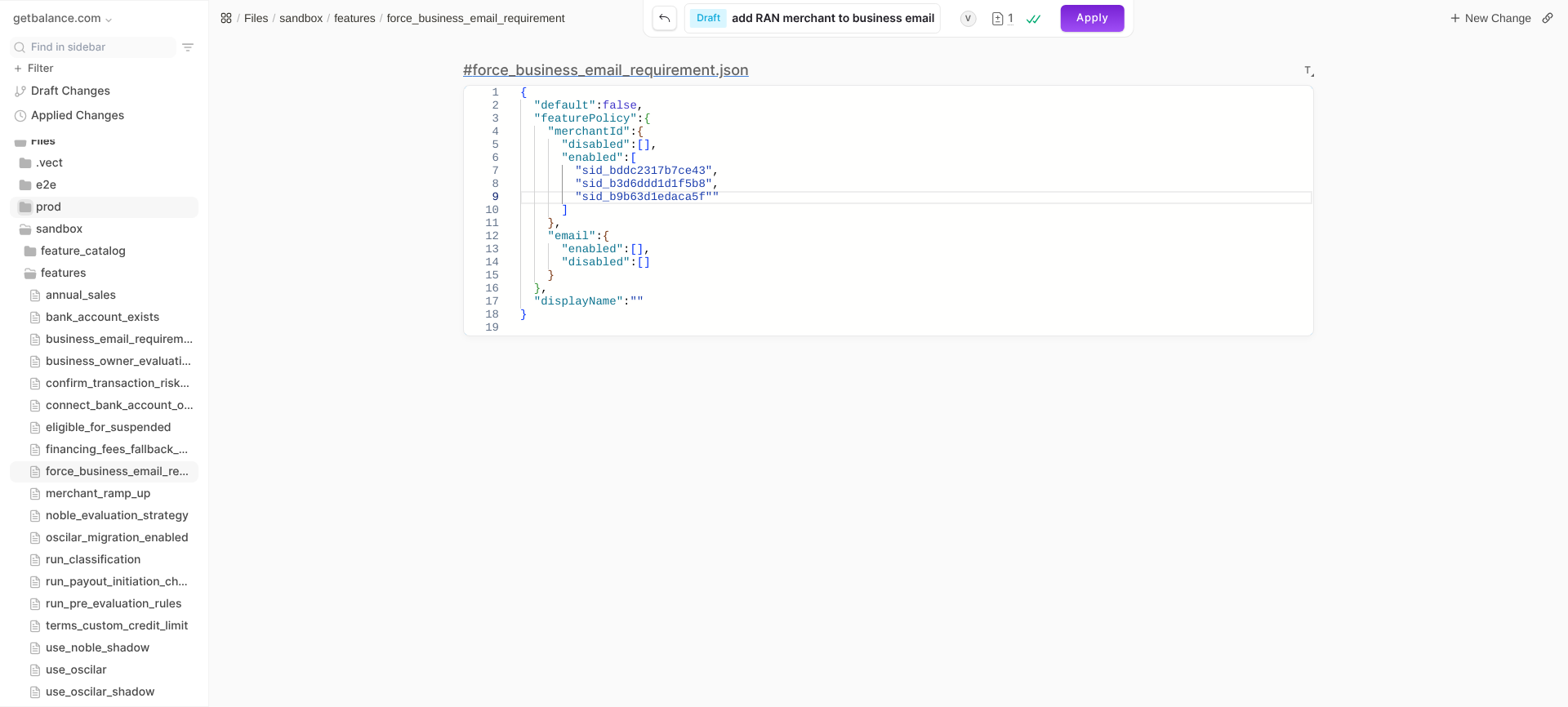 type on "add RAN merchant to business email i" 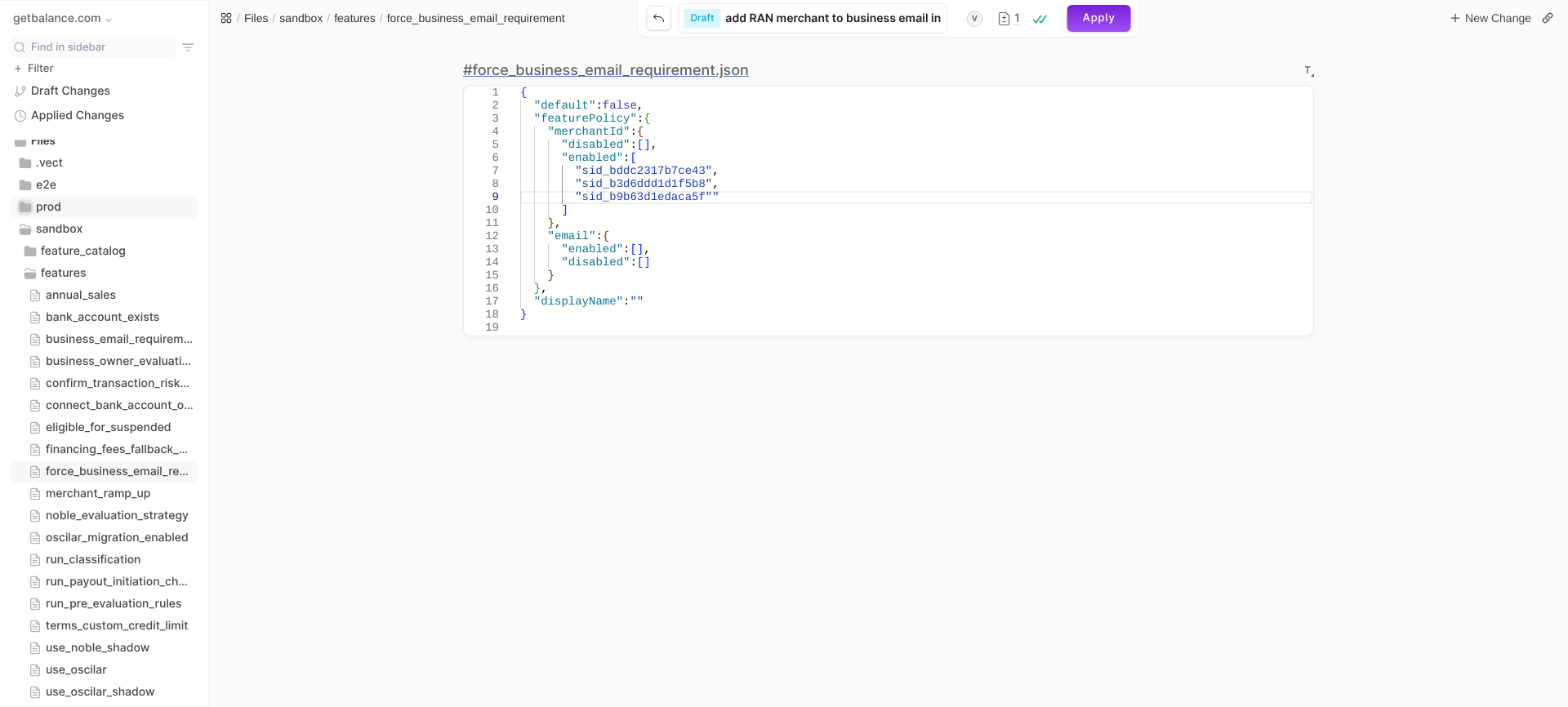 type on "add RAN merchant to business email in S" 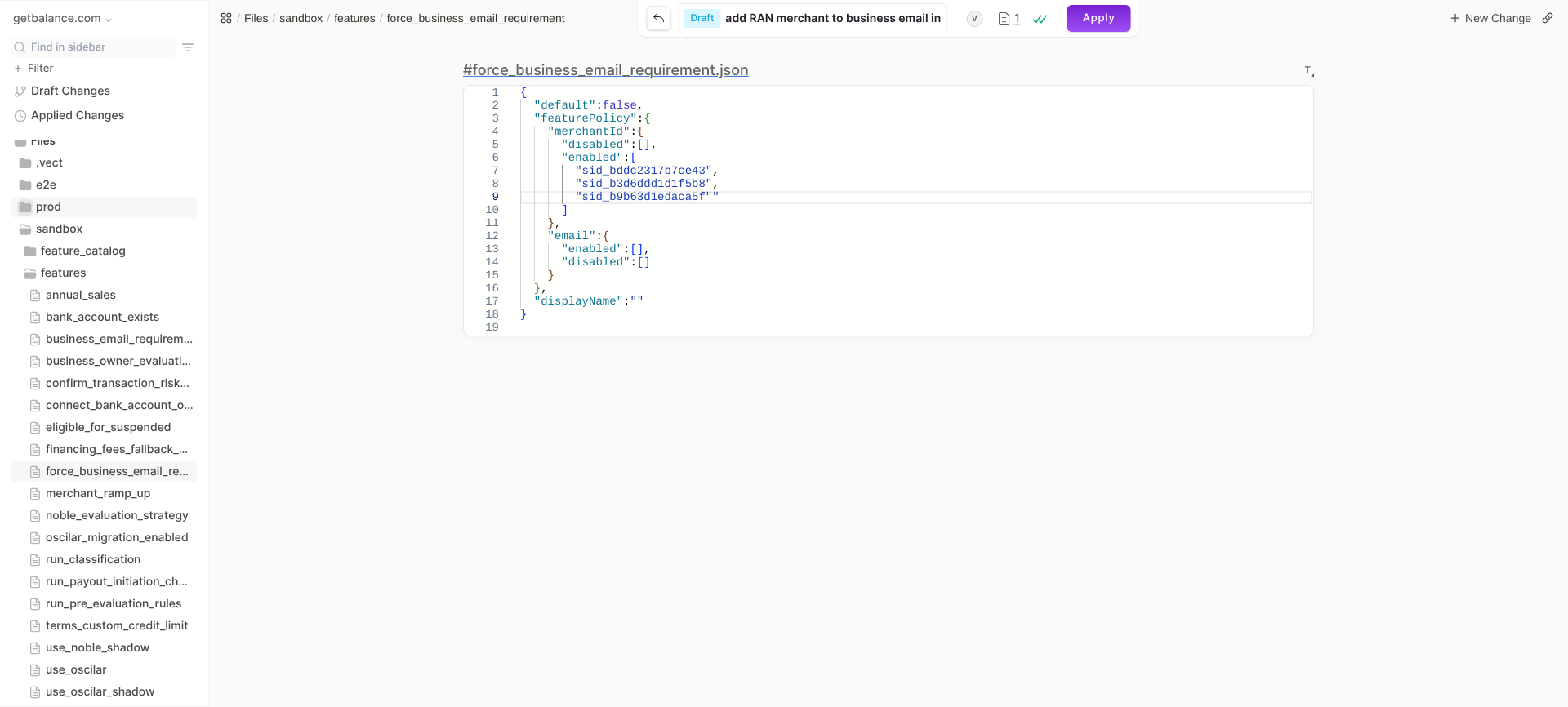 type on "add RAN merchant to business email in SB" 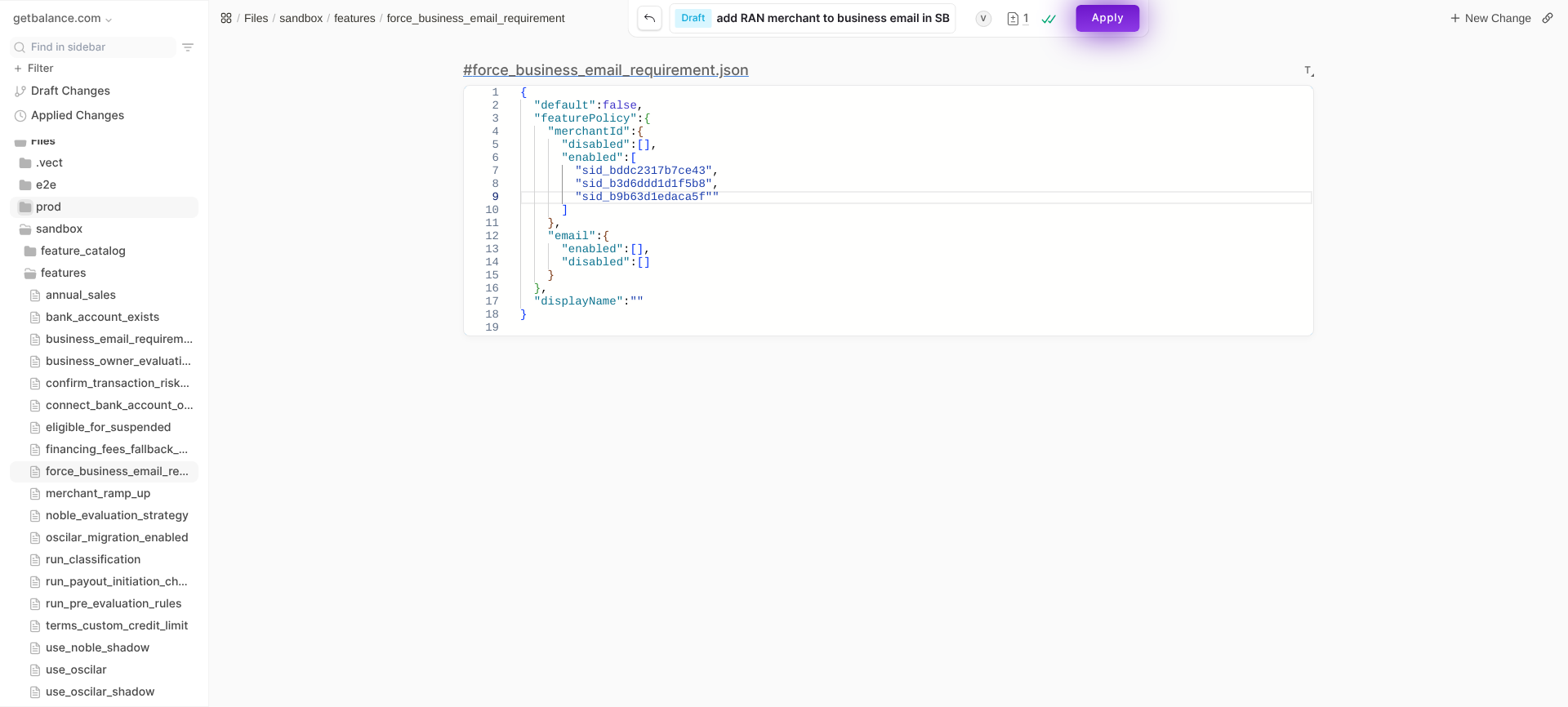 type on "add RAN merchant to business email in SB" 